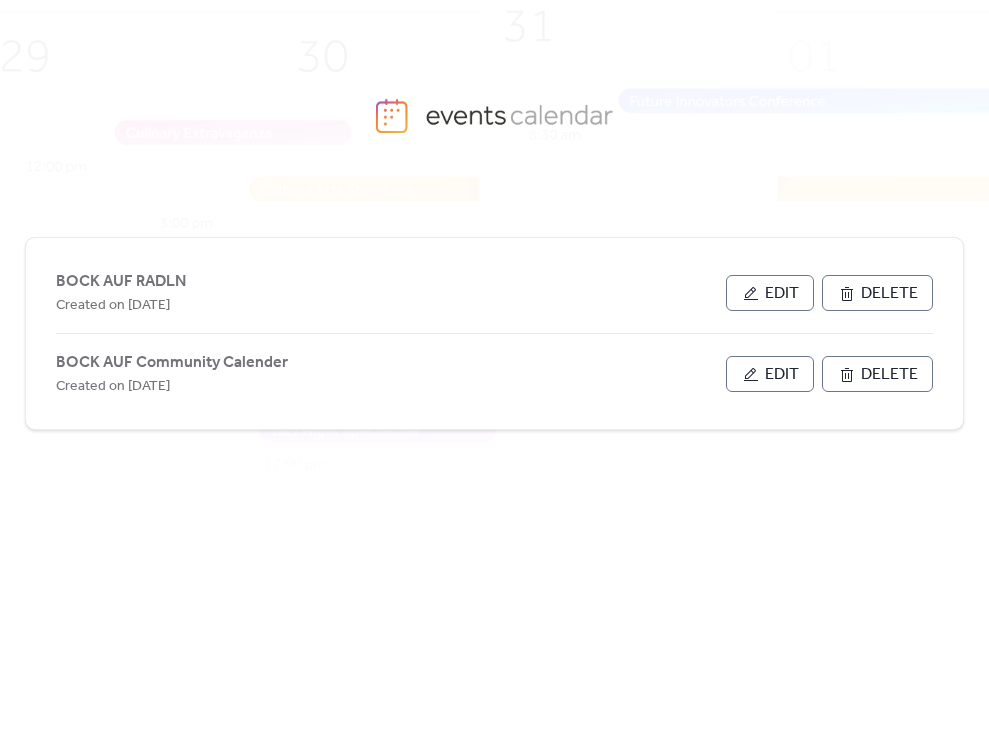 scroll, scrollTop: 0, scrollLeft: 0, axis: both 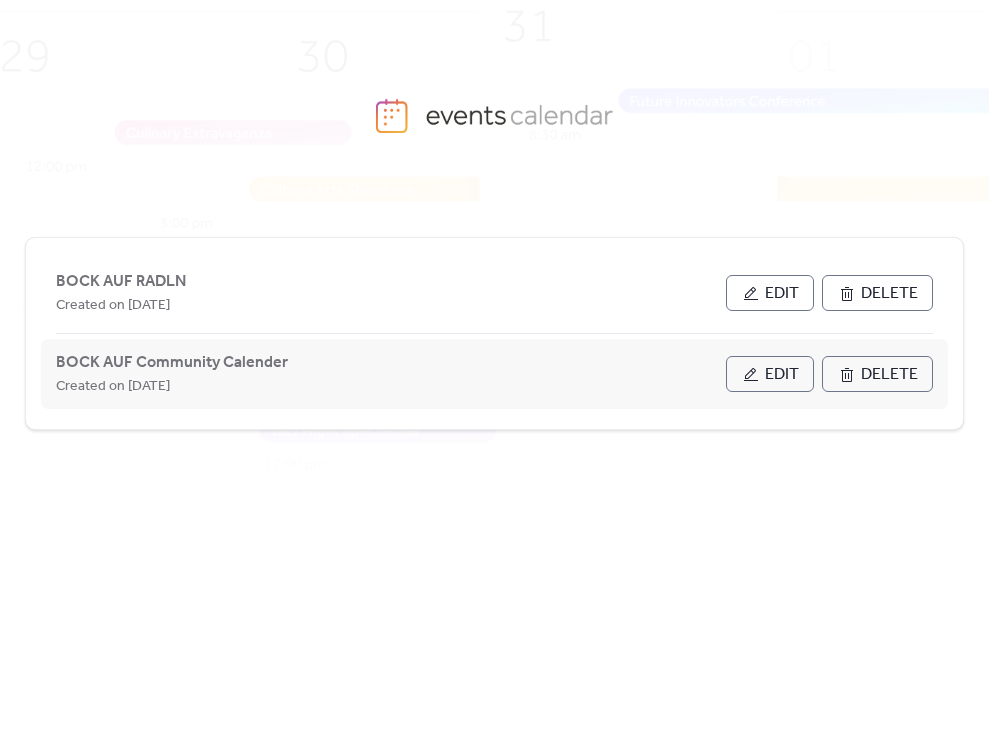 click on "Edit" at bounding box center (770, 374) 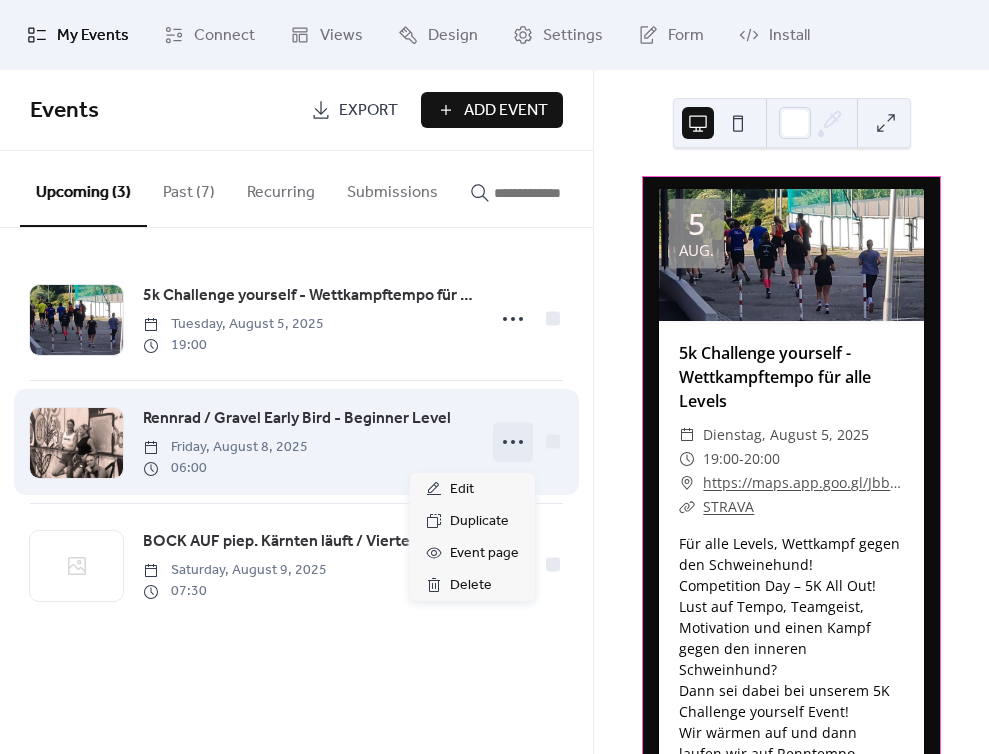 click 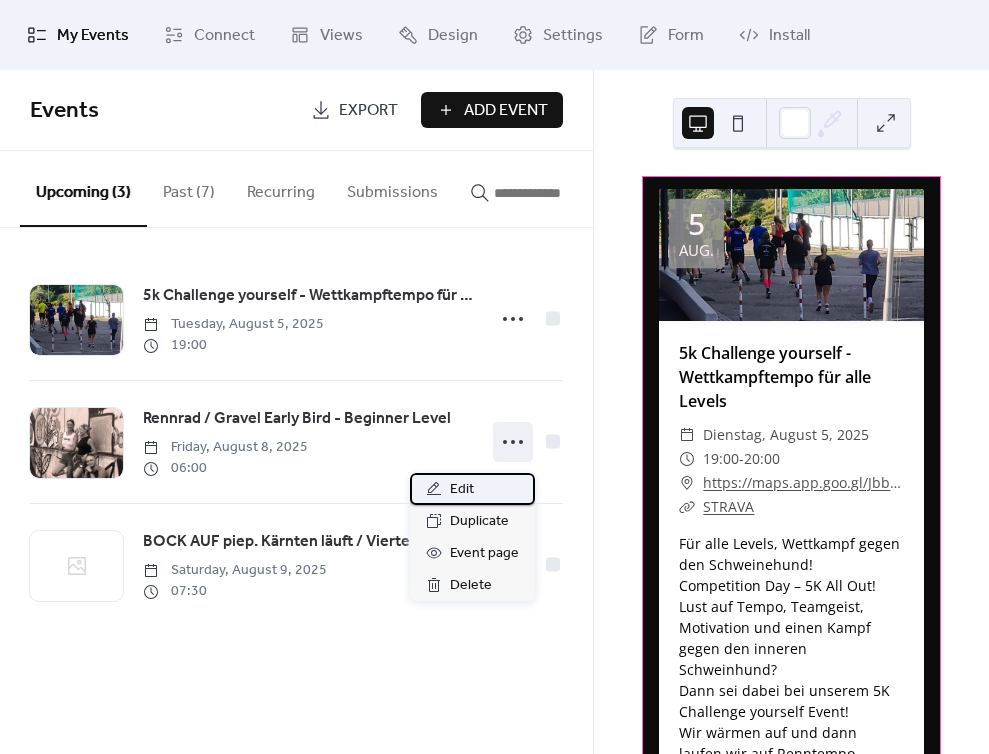 click on "Edit" at bounding box center (462, 490) 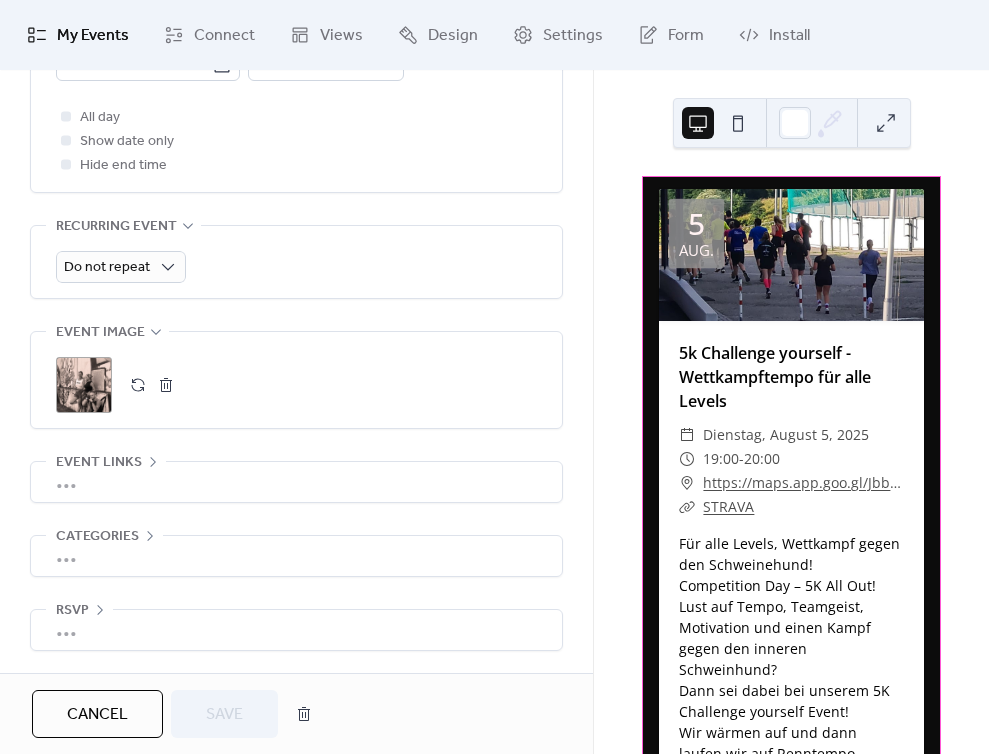 scroll, scrollTop: 910, scrollLeft: 0, axis: vertical 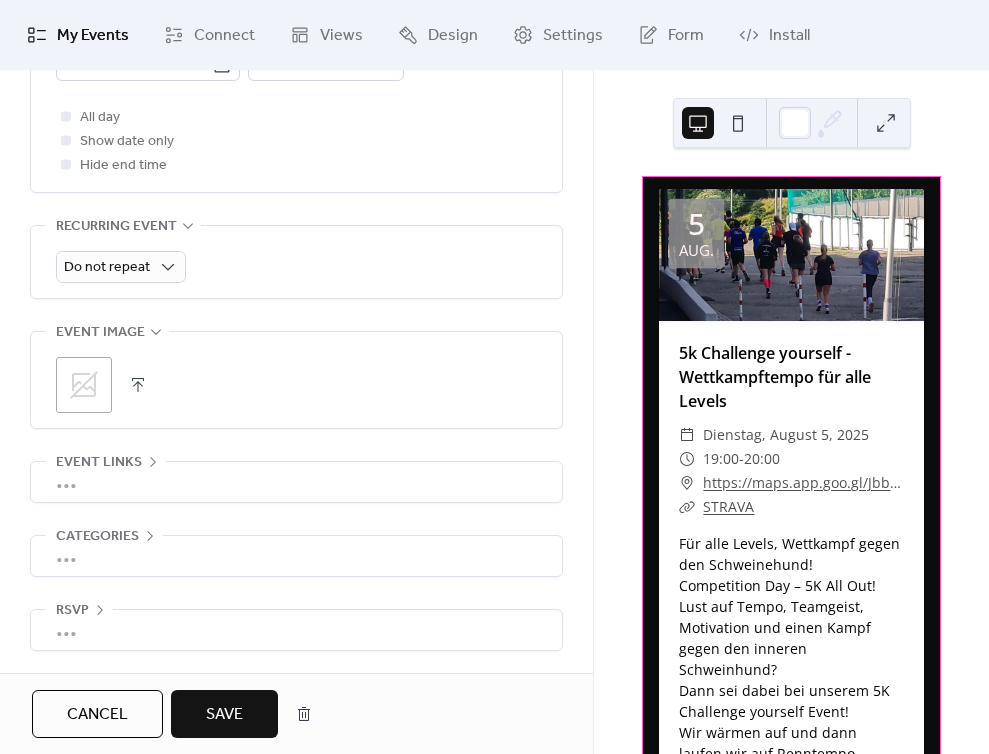 click 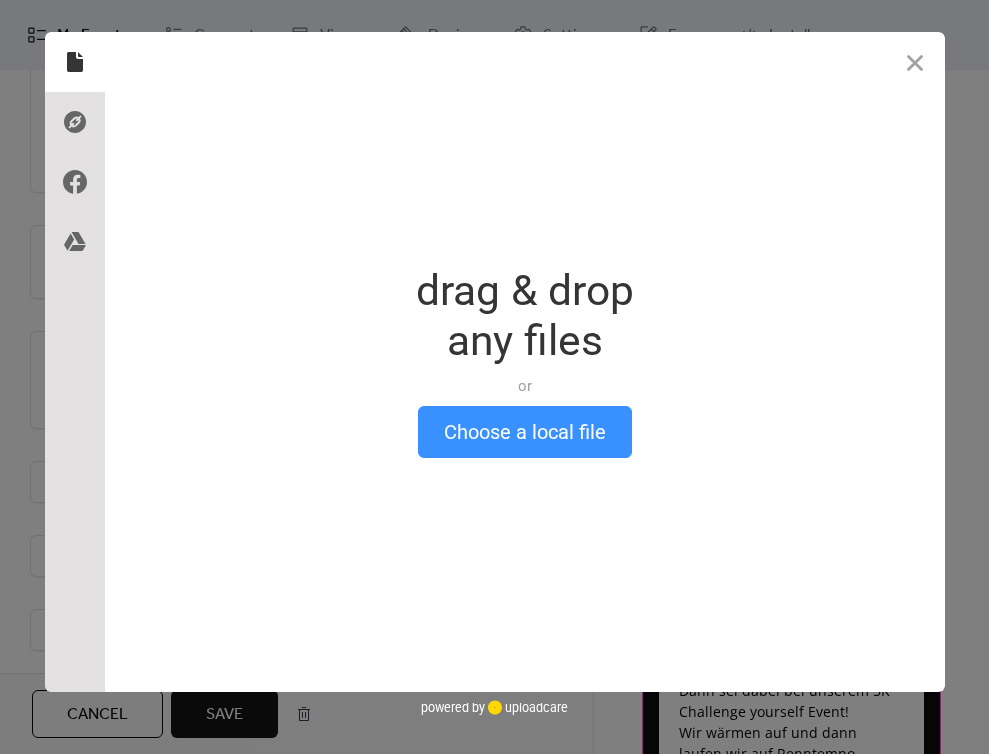 click on "Choose a local file" at bounding box center (525, 432) 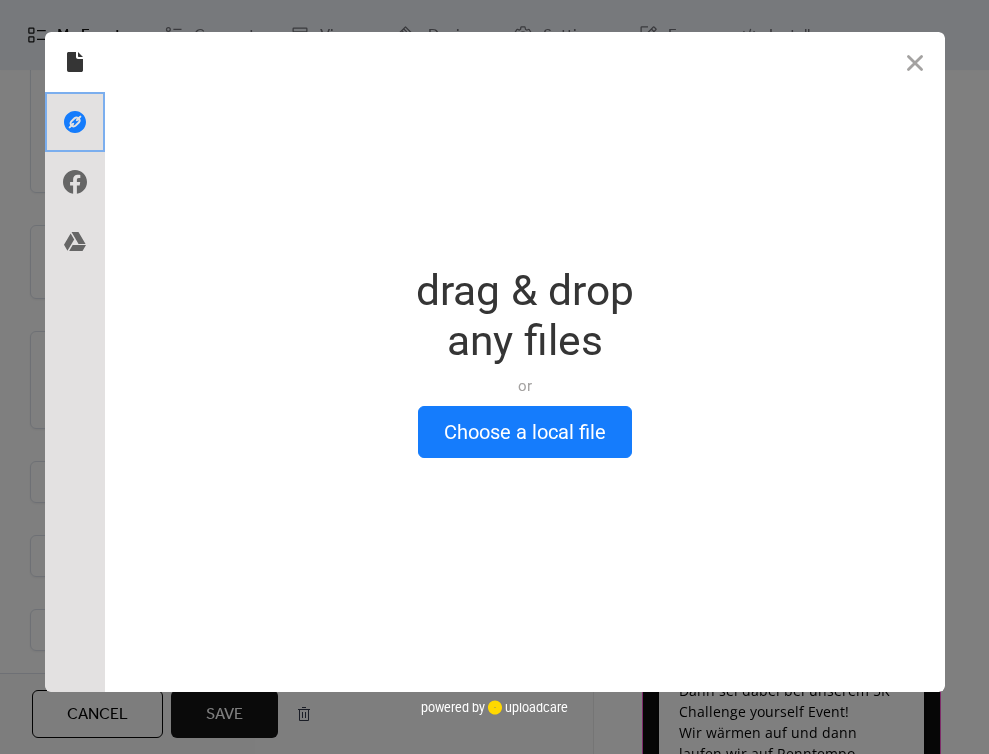 click 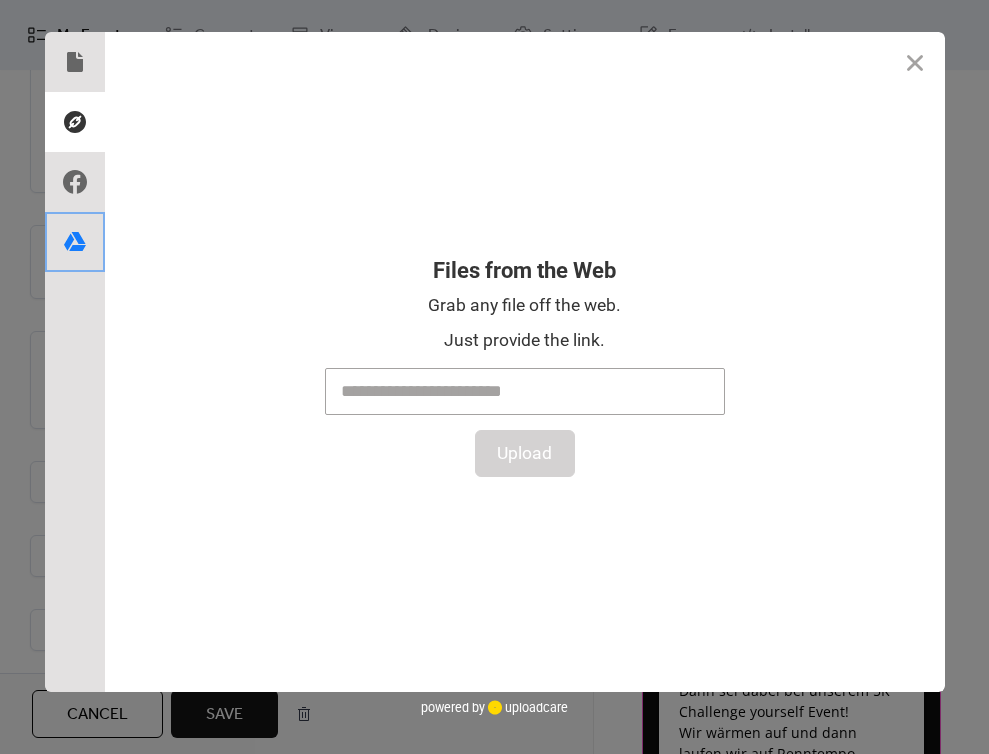 click 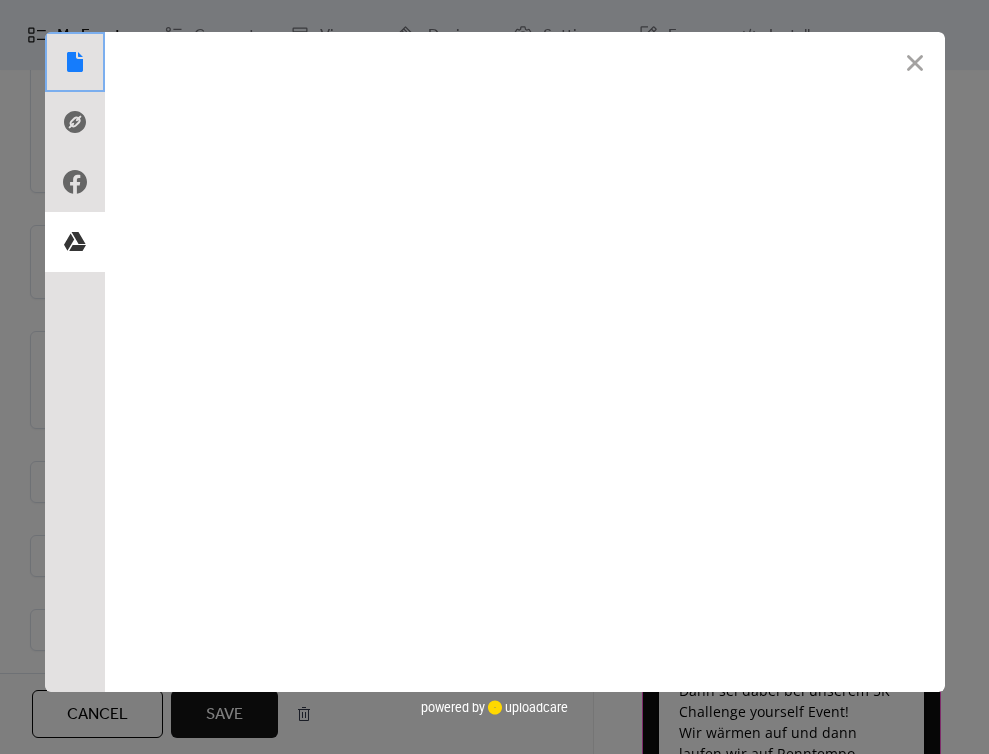 click 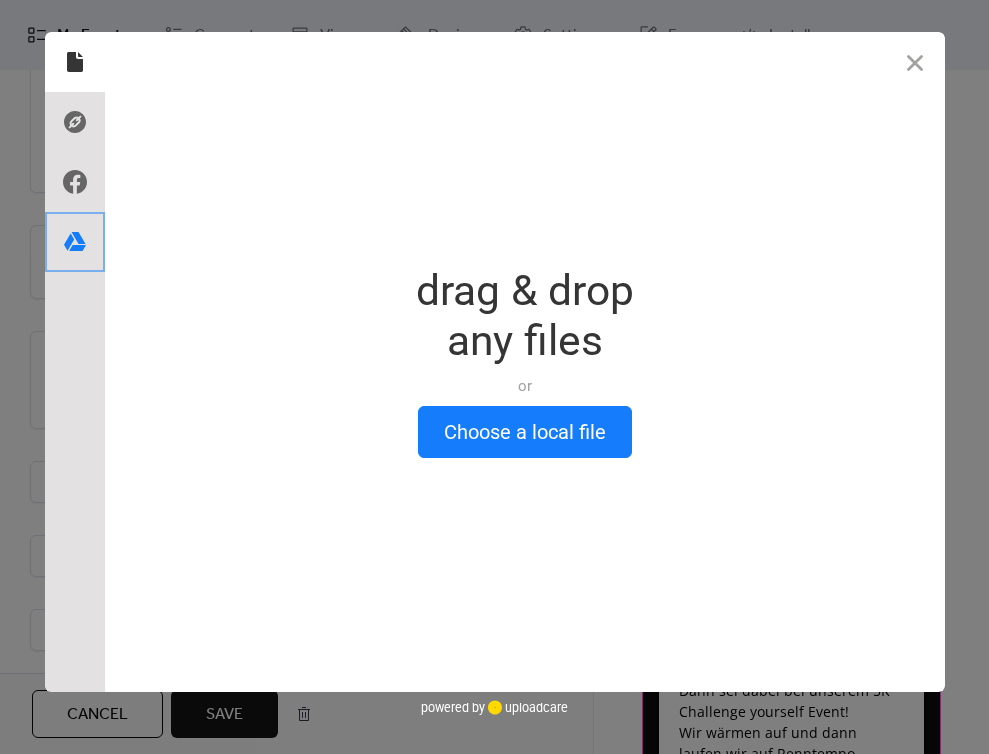 click 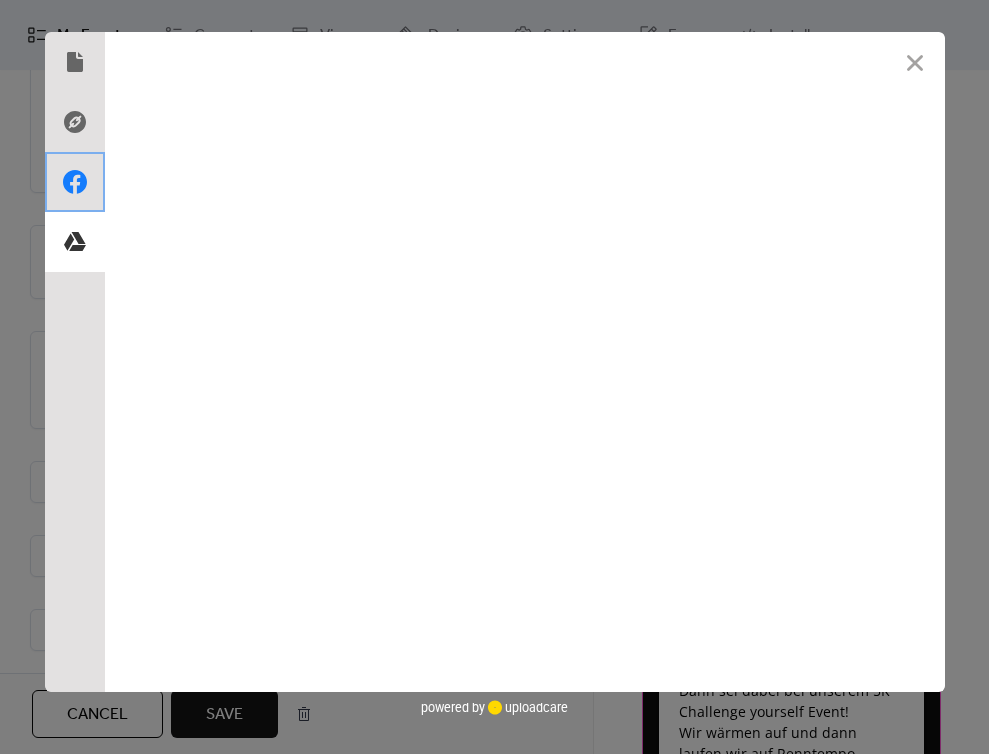 click 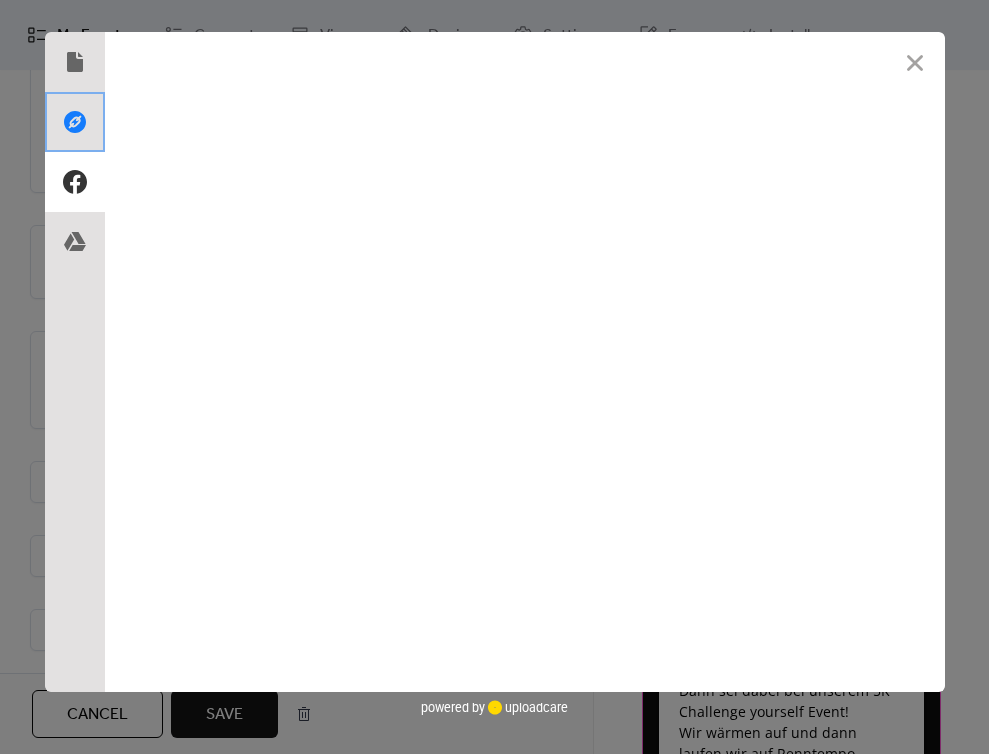 click 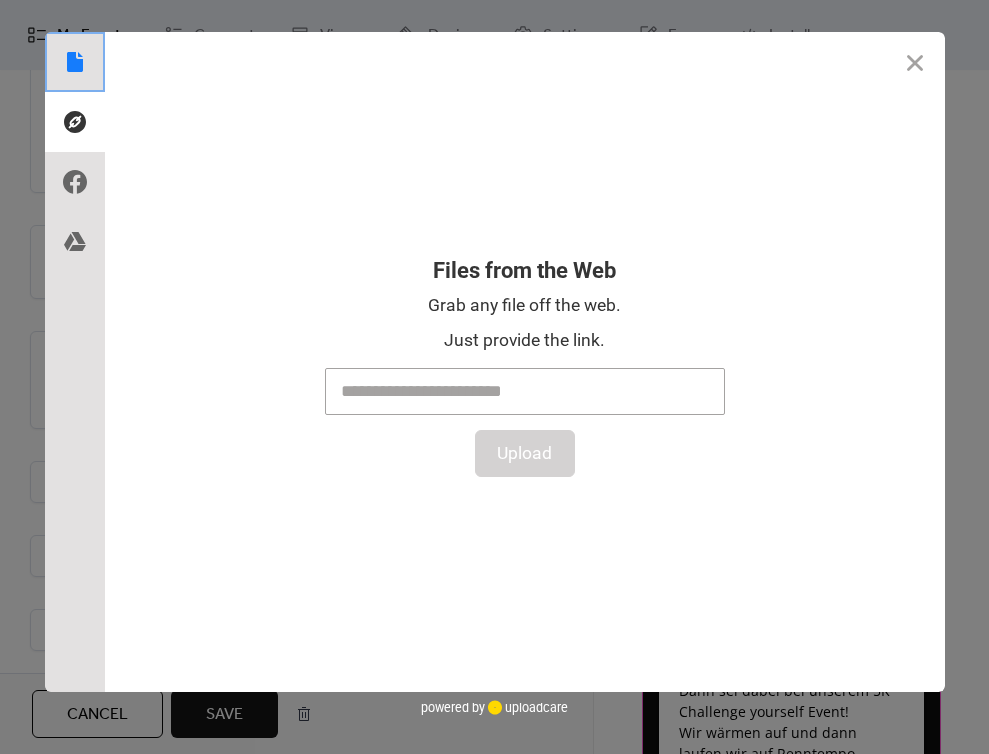 click at bounding box center (75, 62) 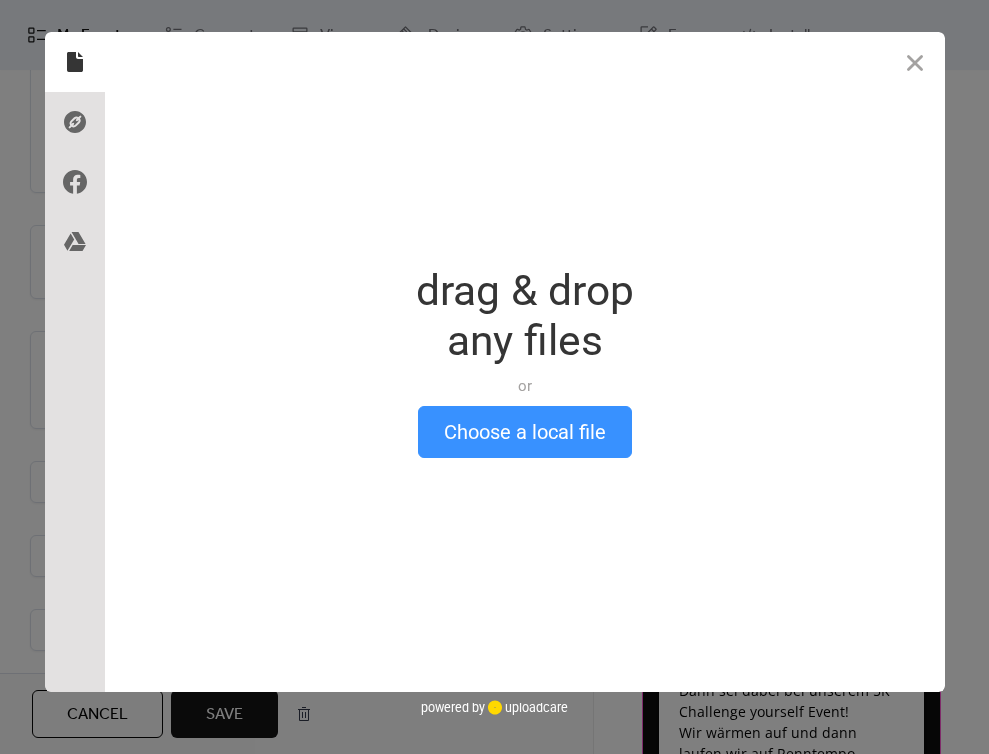 click on "Choose a local file" at bounding box center (525, 432) 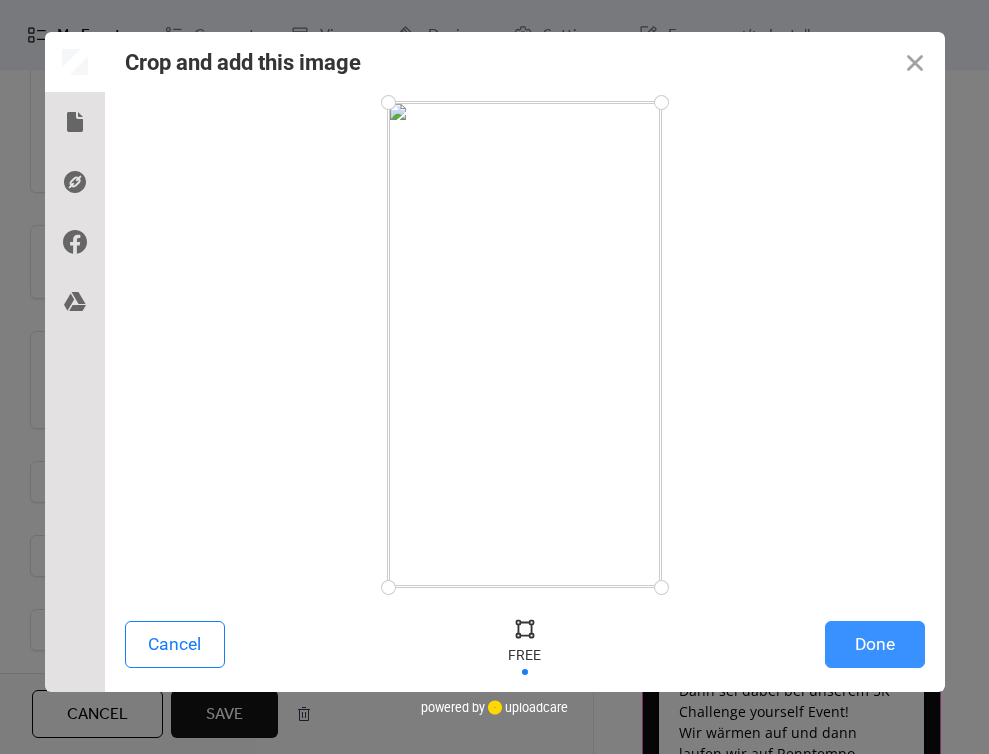 click on "Done" at bounding box center [875, 644] 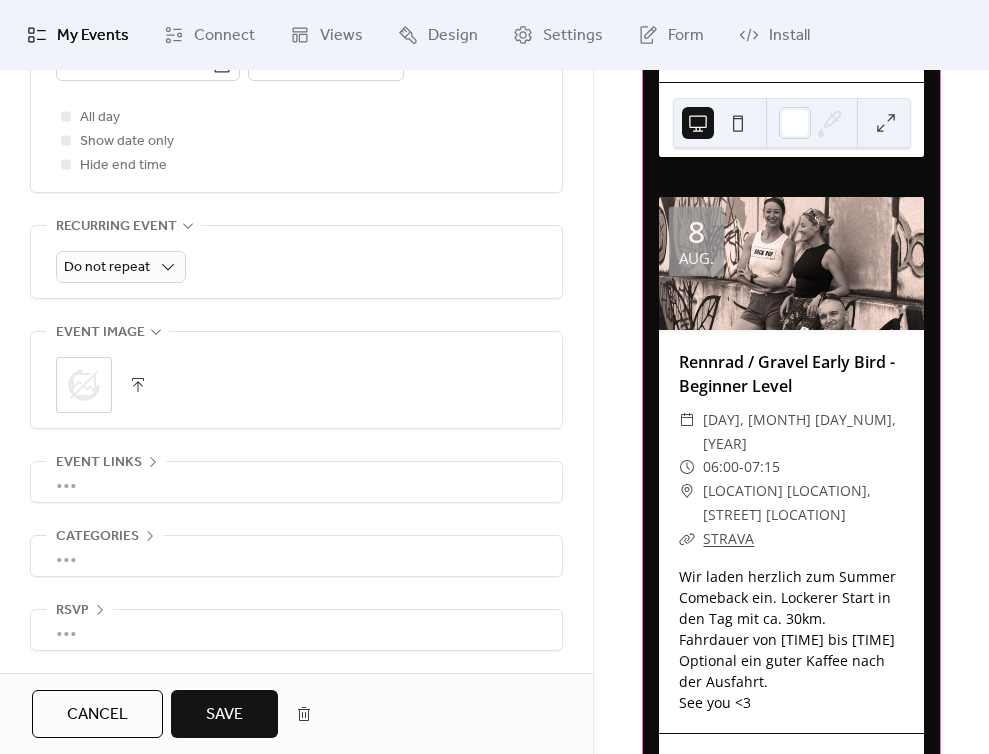 scroll, scrollTop: 934, scrollLeft: 0, axis: vertical 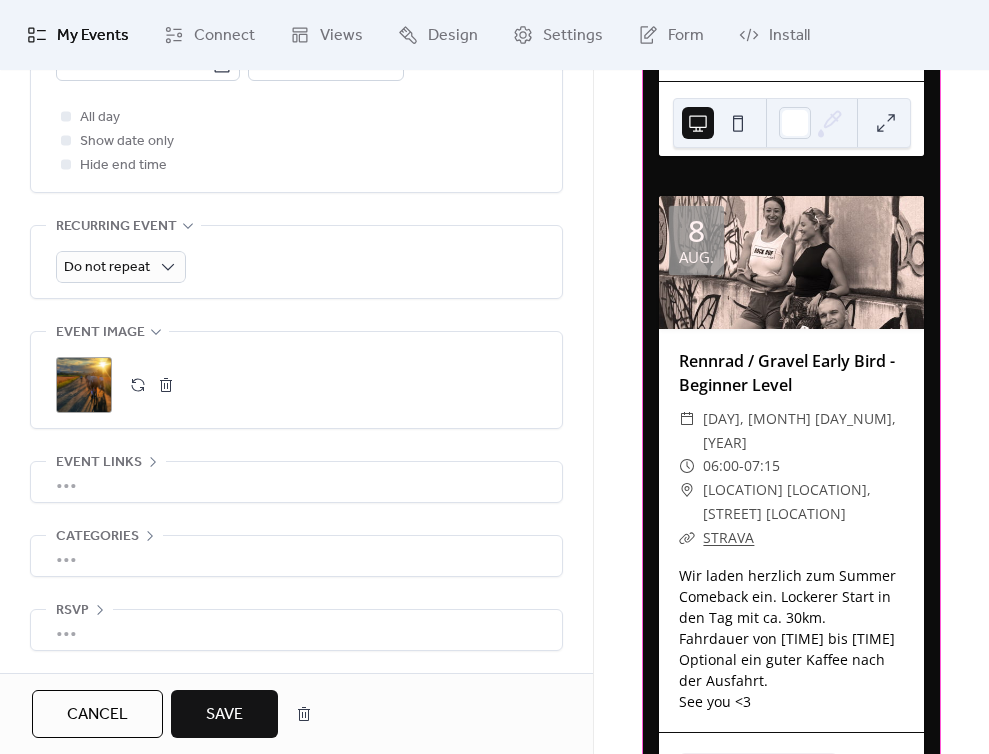 click on "Save" at bounding box center (224, 715) 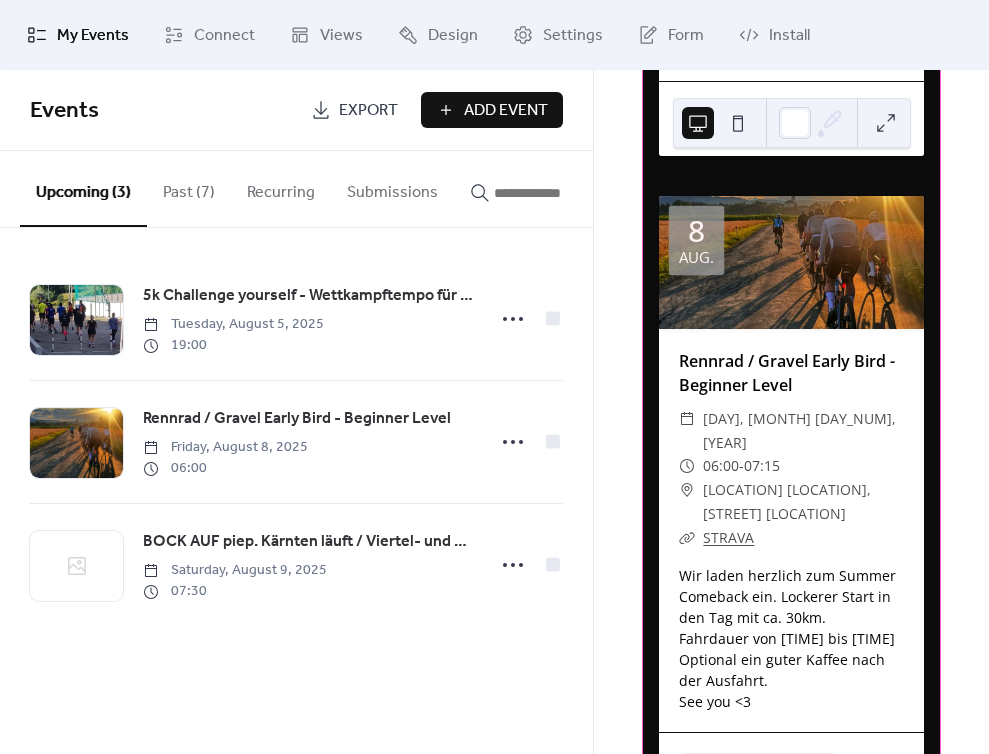 scroll, scrollTop: 935, scrollLeft: 0, axis: vertical 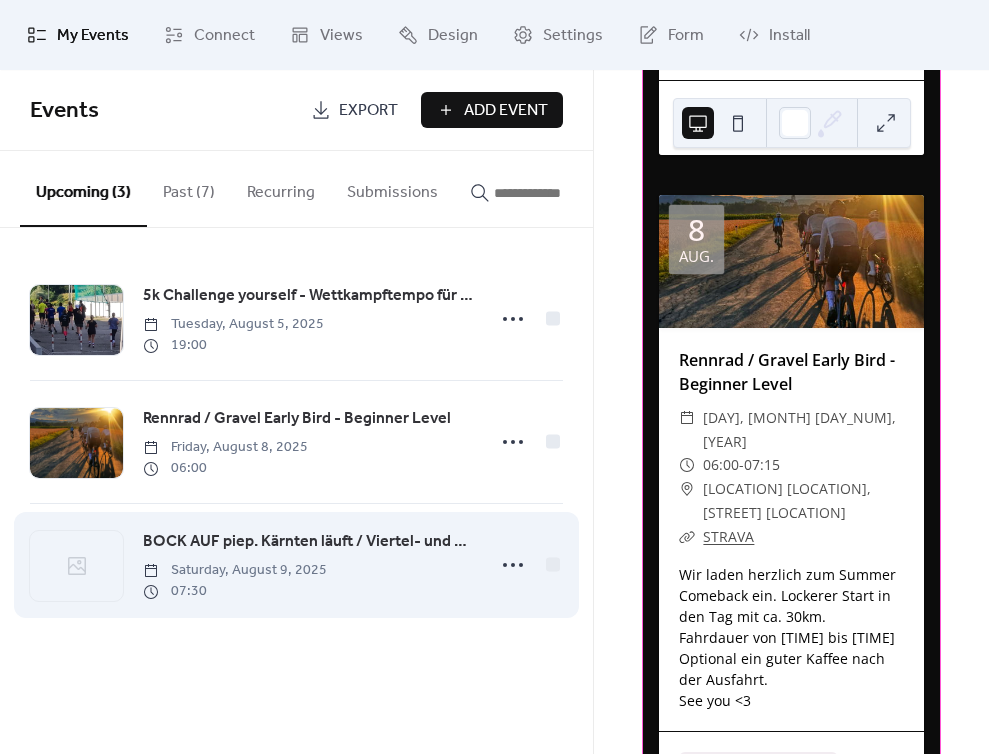 click on "BOCK AUF piep. Kärnten läuft / Viertel- und Halbmarathon" at bounding box center [308, 542] 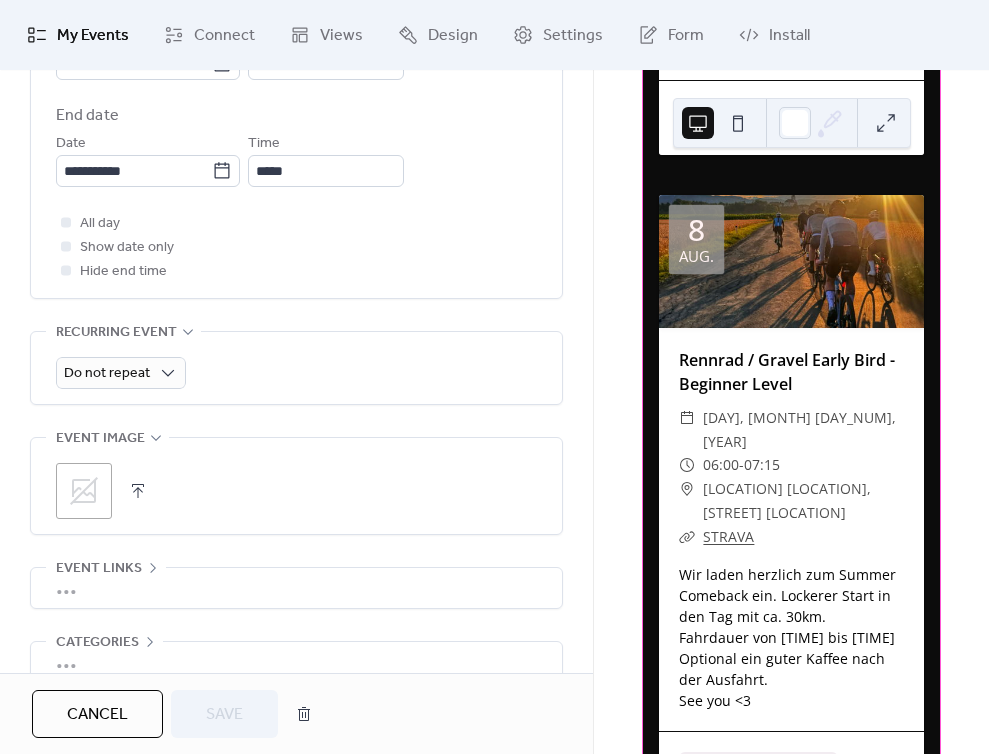 scroll, scrollTop: 805, scrollLeft: 0, axis: vertical 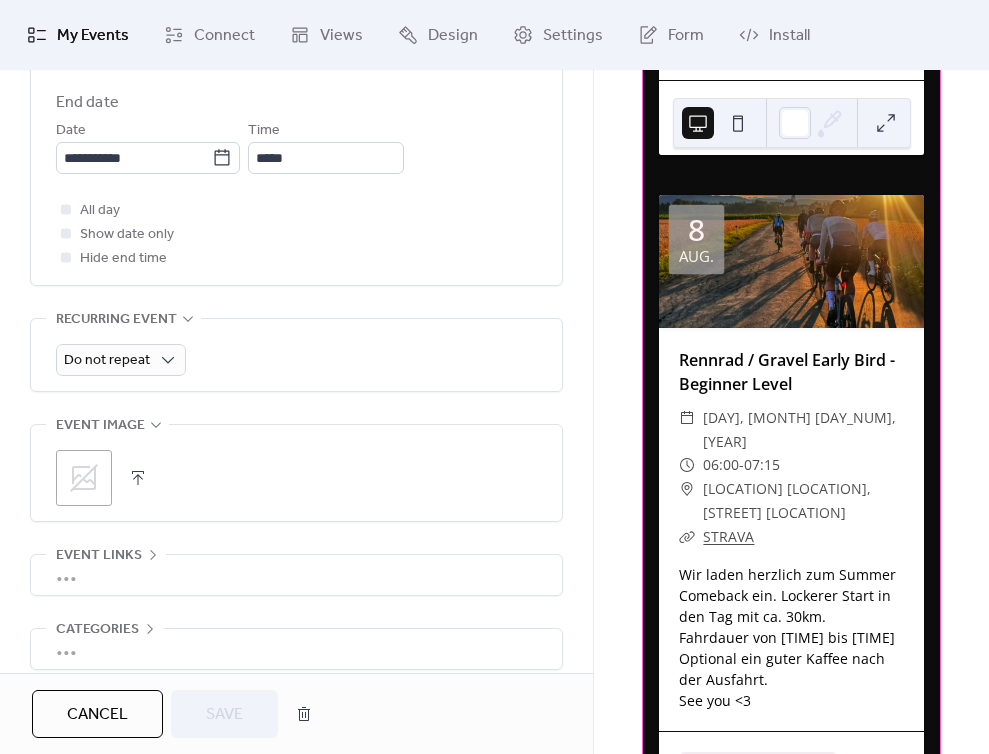 click 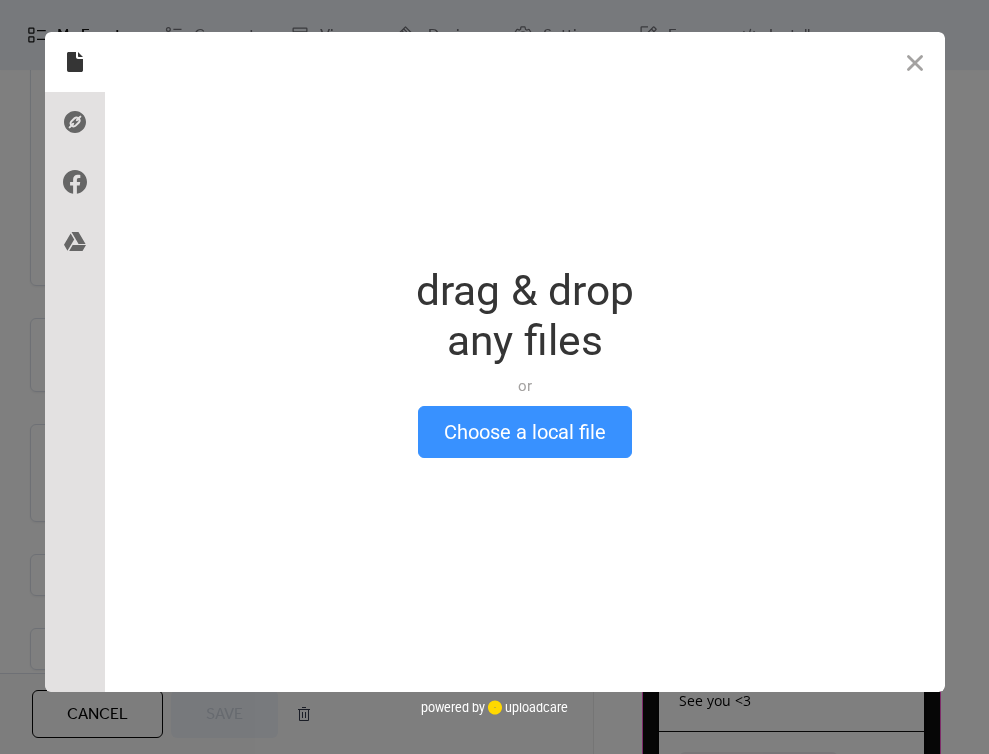 click on "Choose a local file" at bounding box center (525, 432) 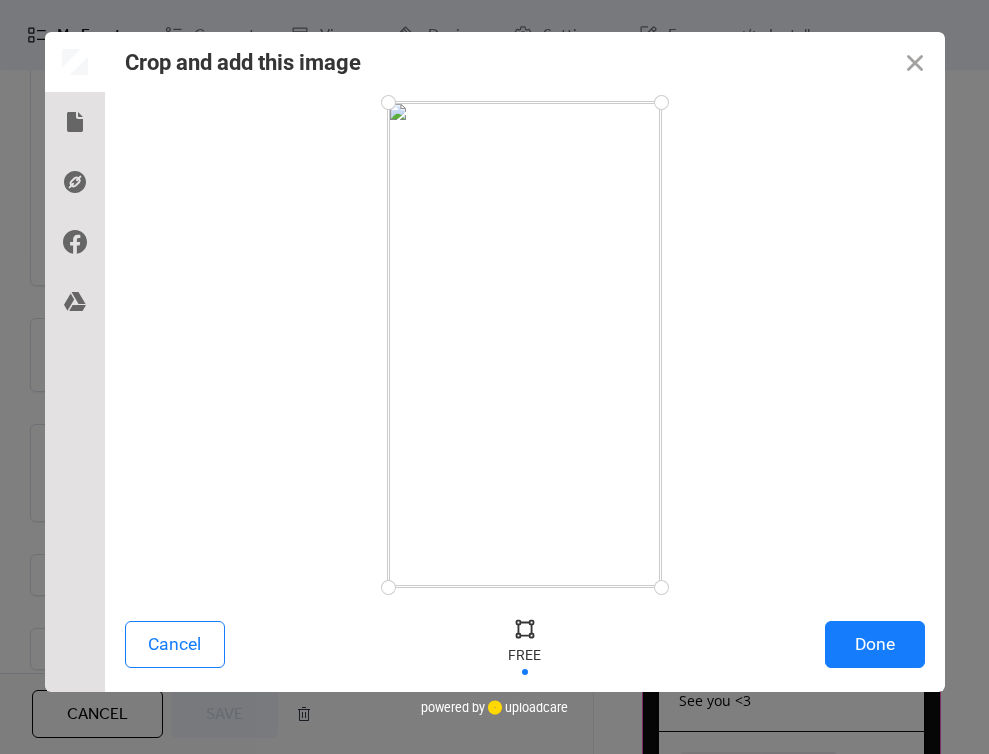 drag, startPoint x: 588, startPoint y: 498, endPoint x: 532, endPoint y: 501, distance: 56.0803 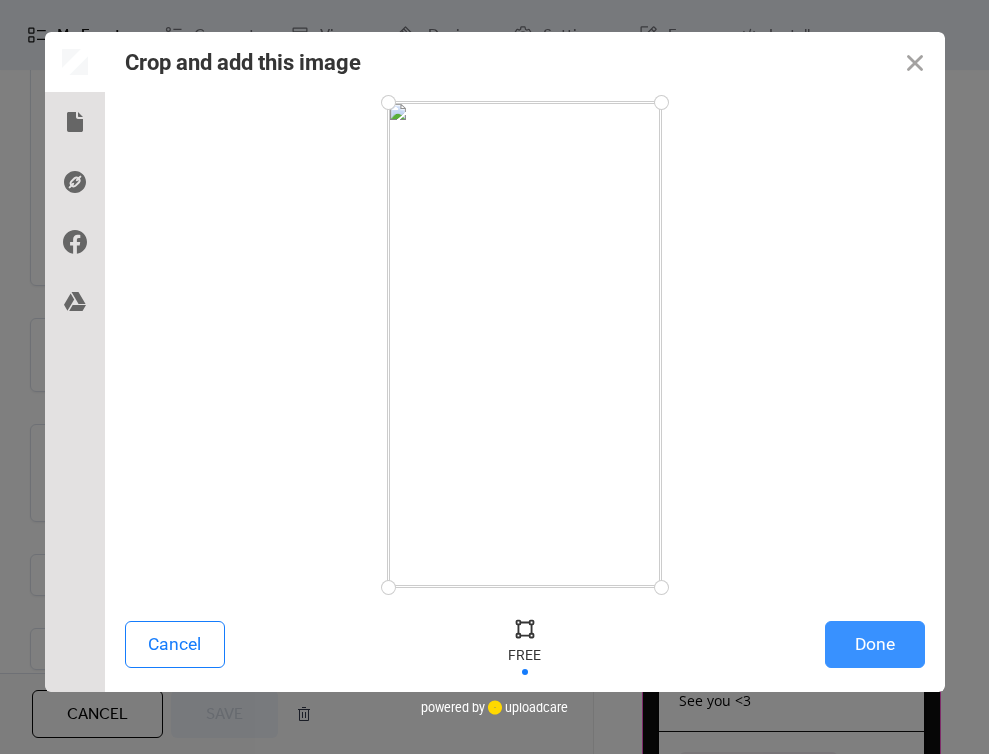 click on "Done" at bounding box center [875, 644] 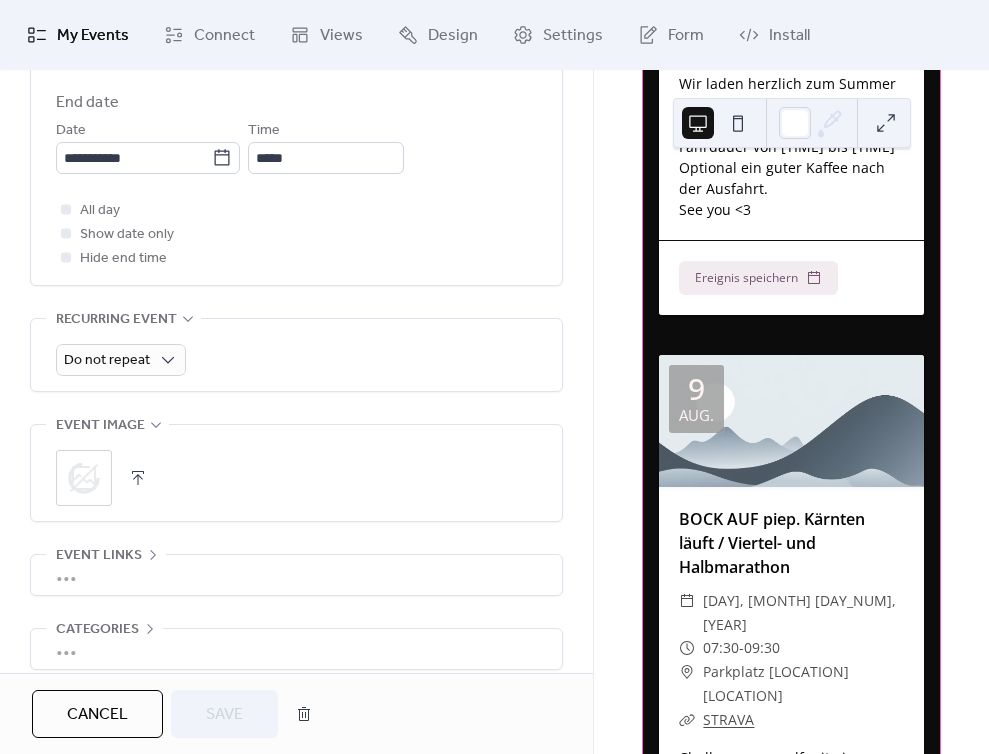 scroll, scrollTop: 1431, scrollLeft: 0, axis: vertical 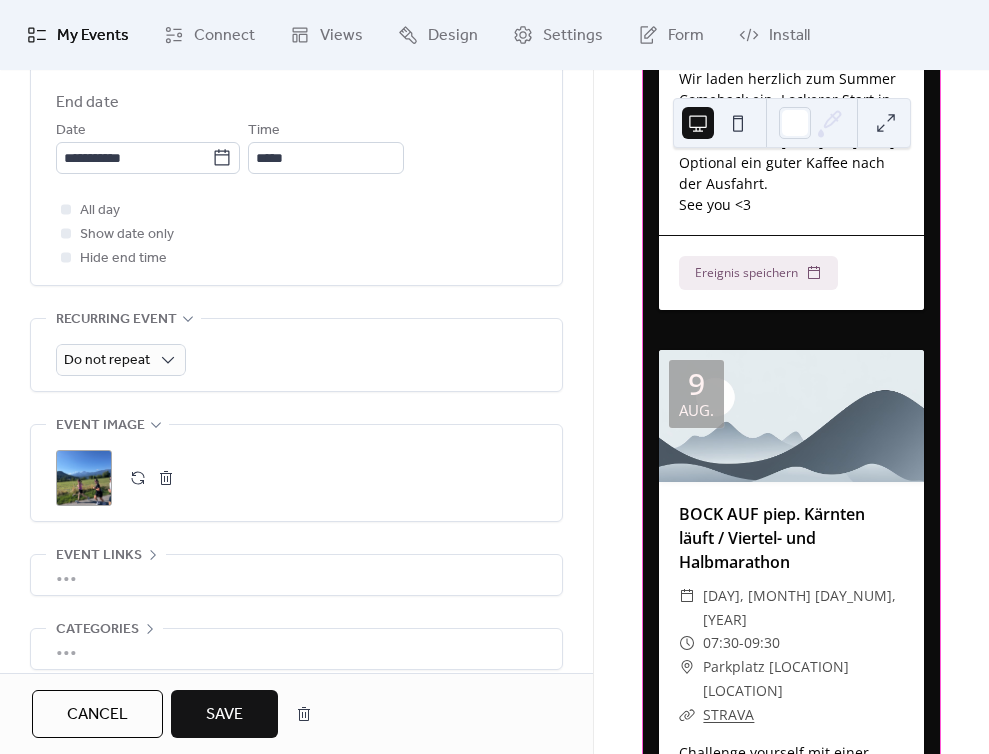 click on "Save" at bounding box center [224, 714] 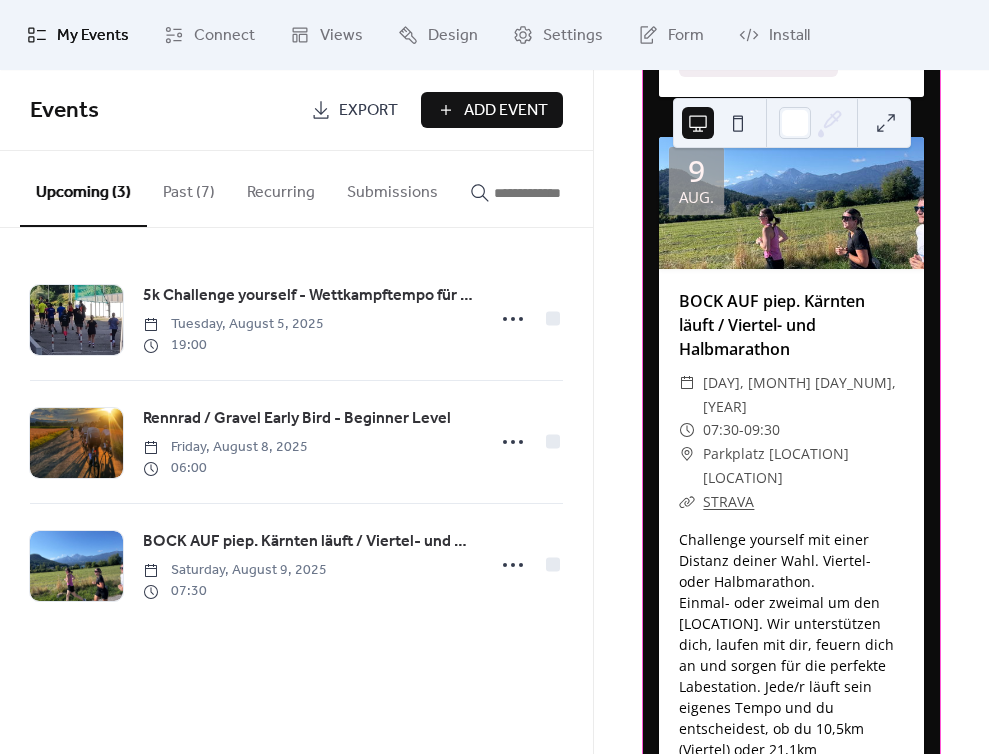 scroll, scrollTop: 1706, scrollLeft: 0, axis: vertical 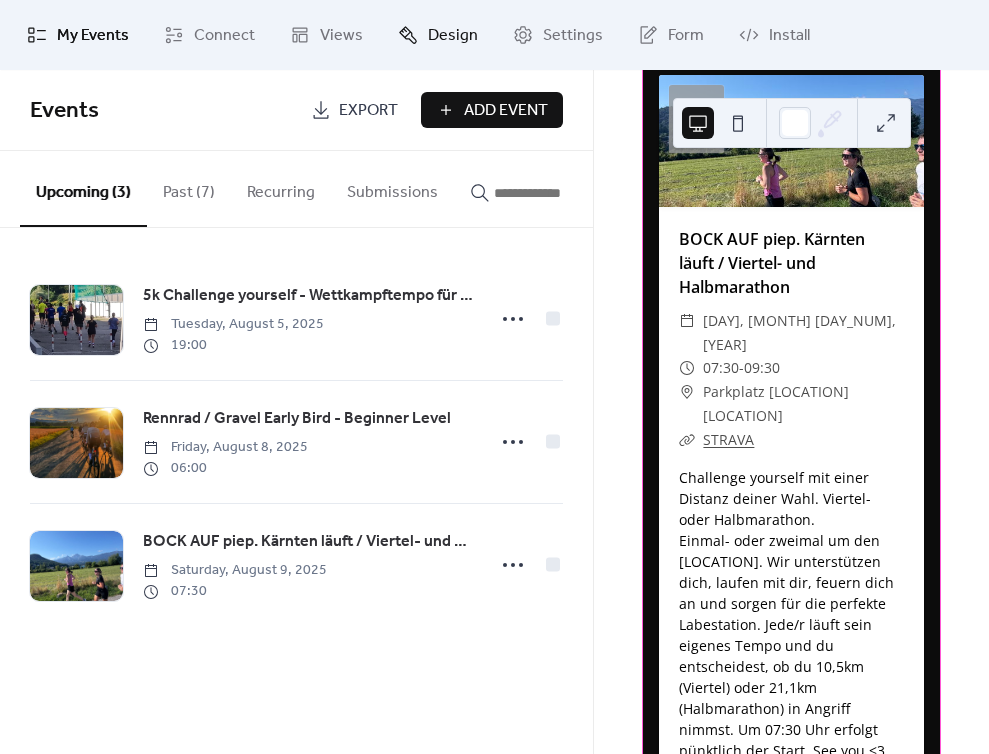 click on "Design" at bounding box center (453, 36) 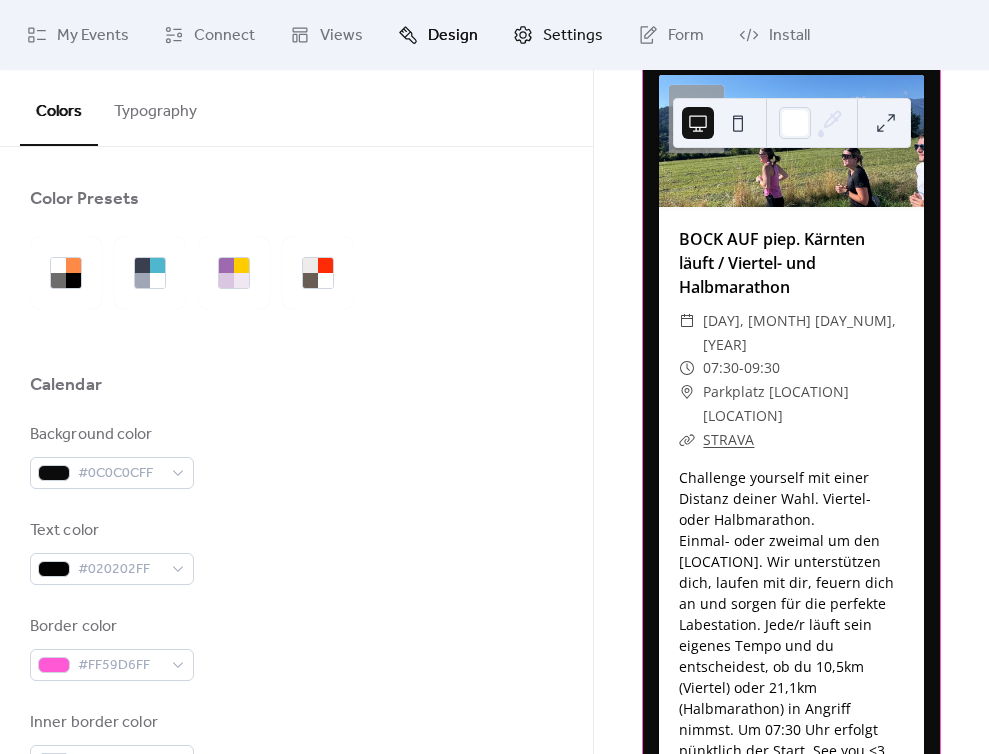 click 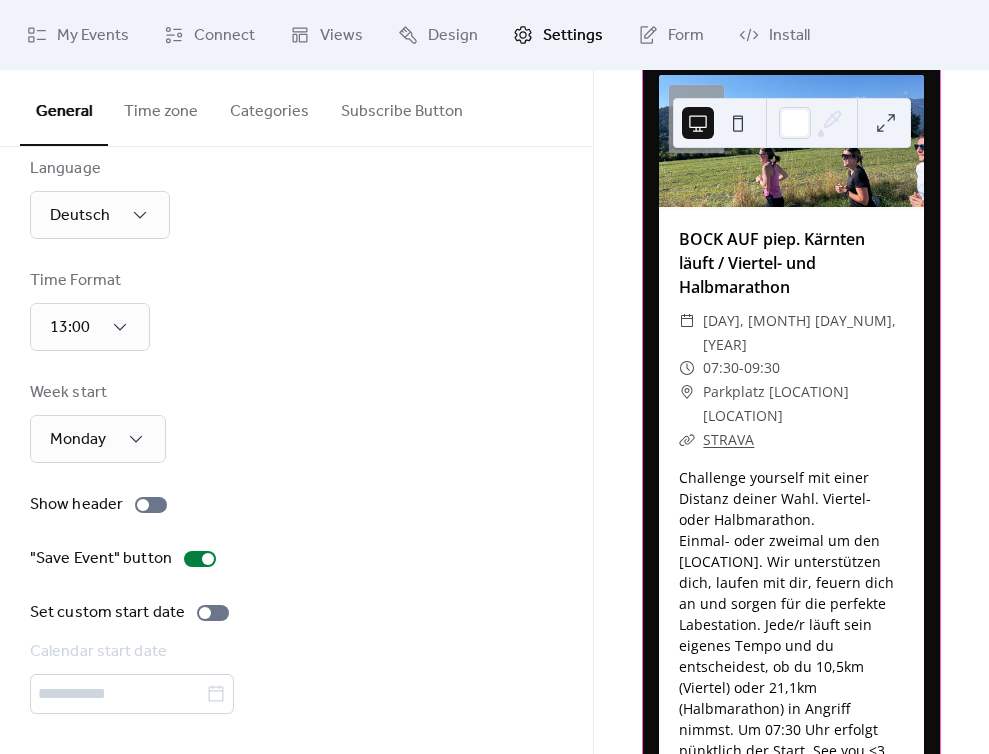scroll, scrollTop: 37, scrollLeft: 0, axis: vertical 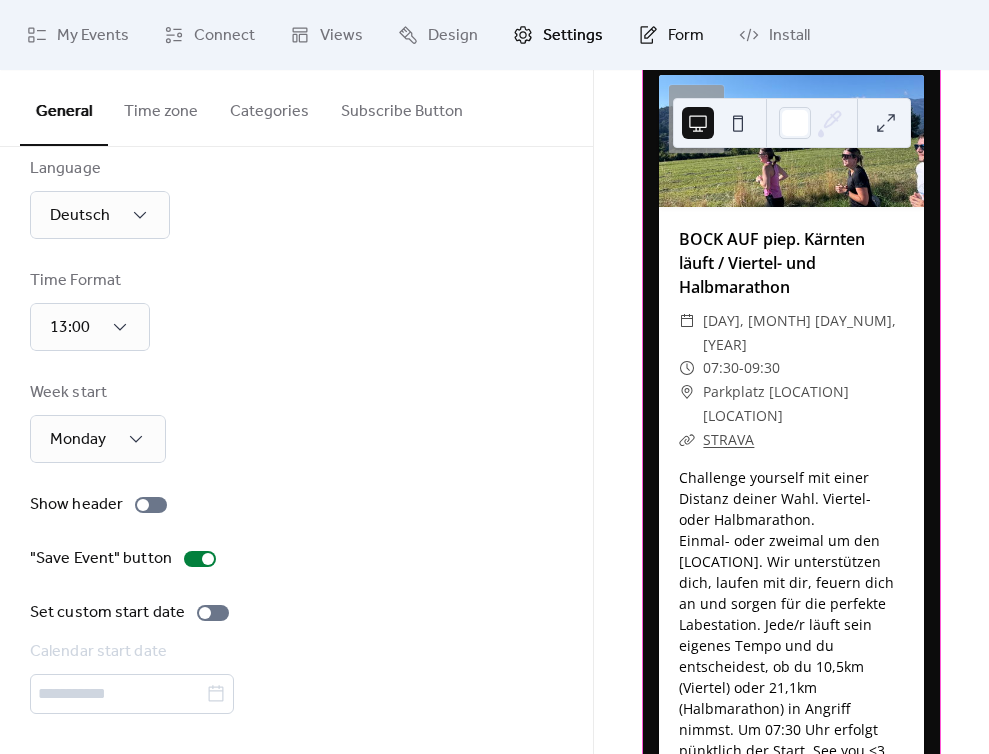 click 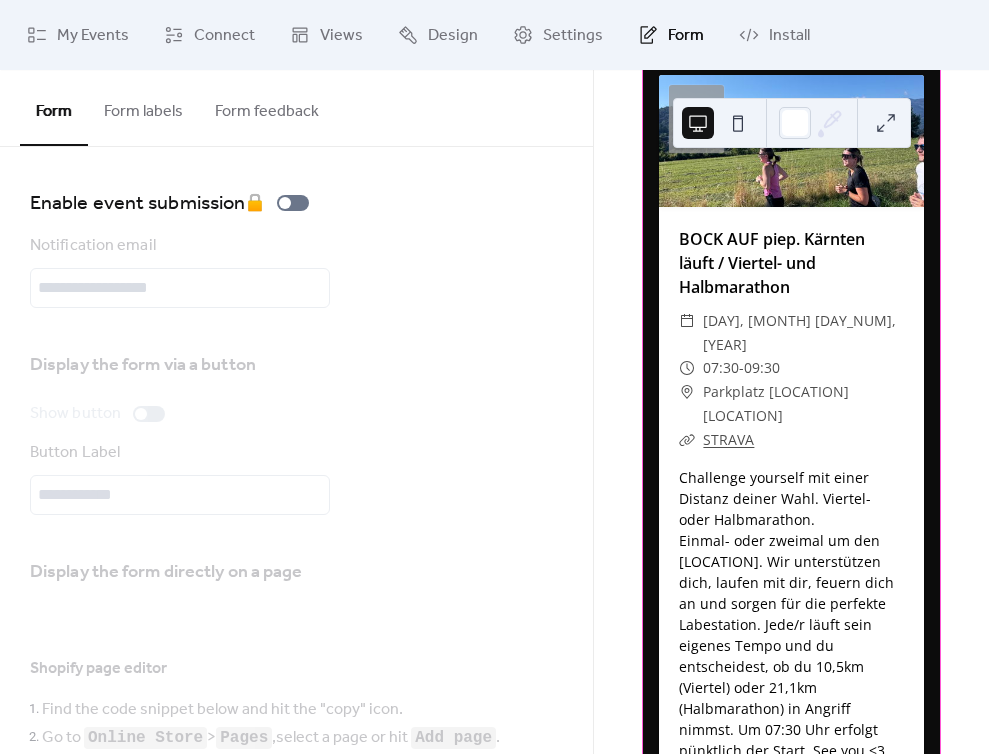 click on "Form labels" at bounding box center (143, 107) 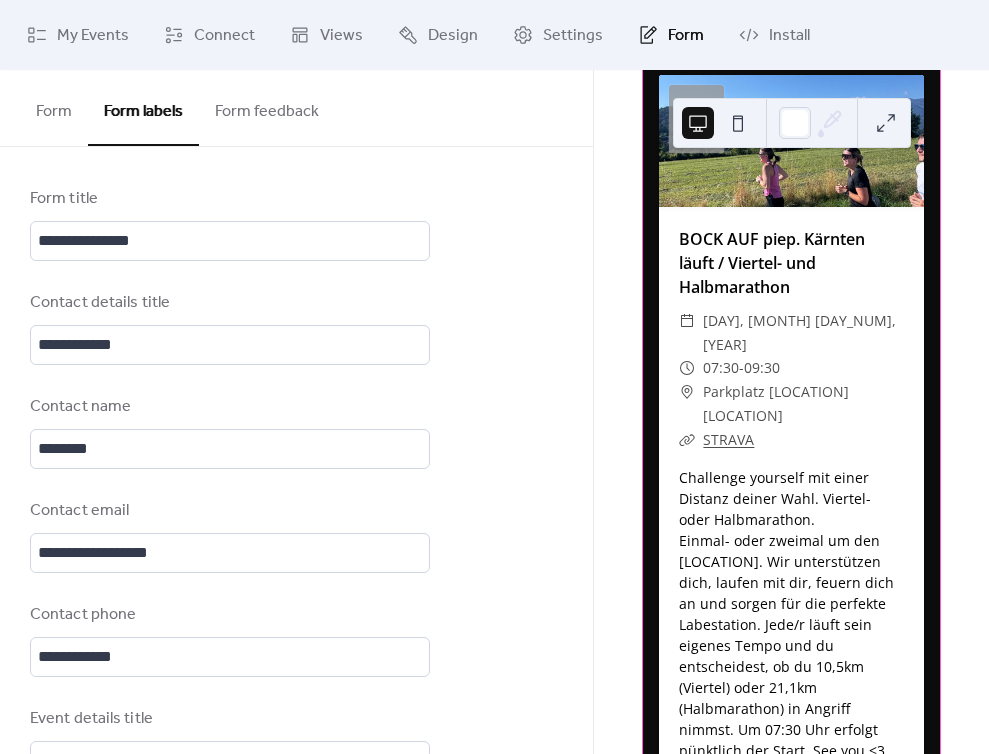 click on "Form feedback" at bounding box center (267, 107) 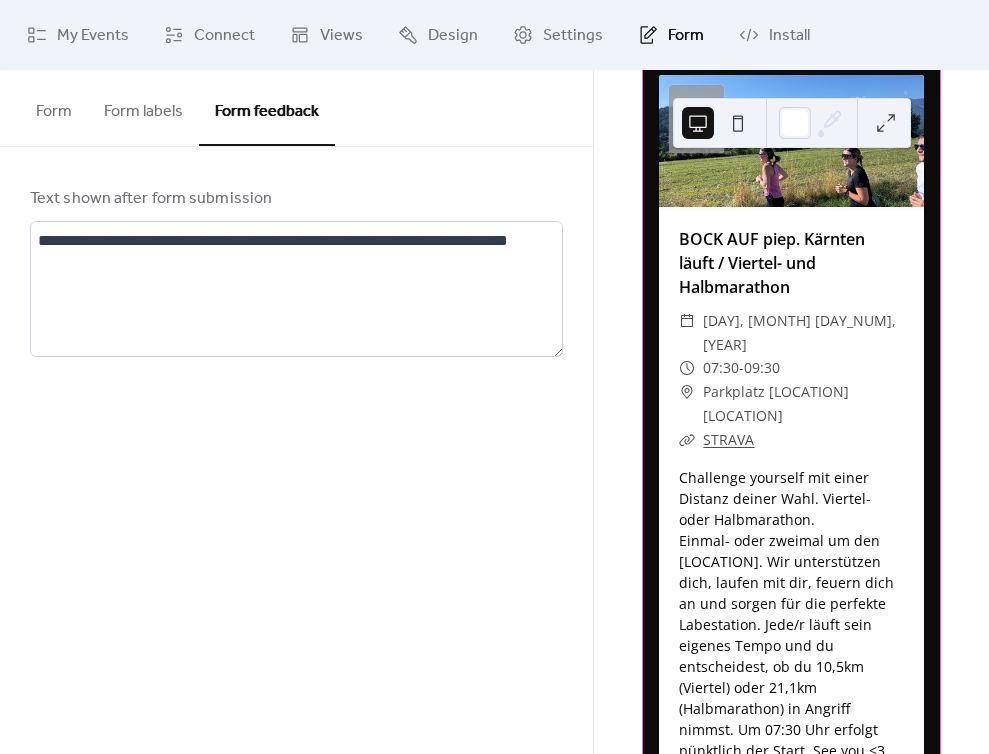 click on "Form labels" at bounding box center [143, 107] 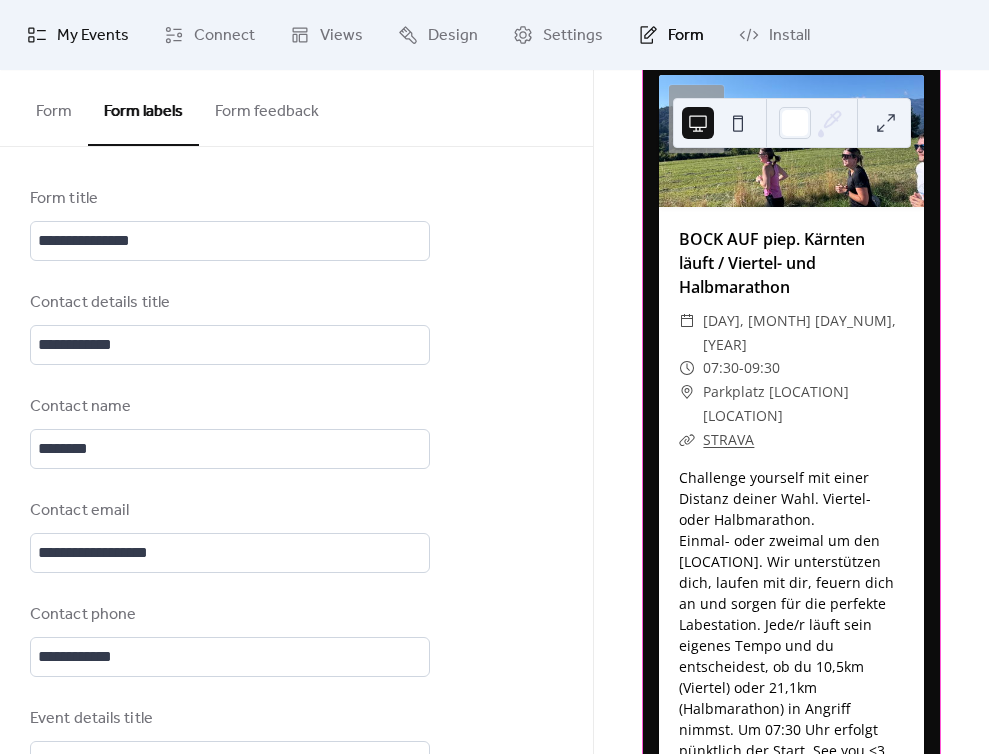 scroll, scrollTop: 0, scrollLeft: 0, axis: both 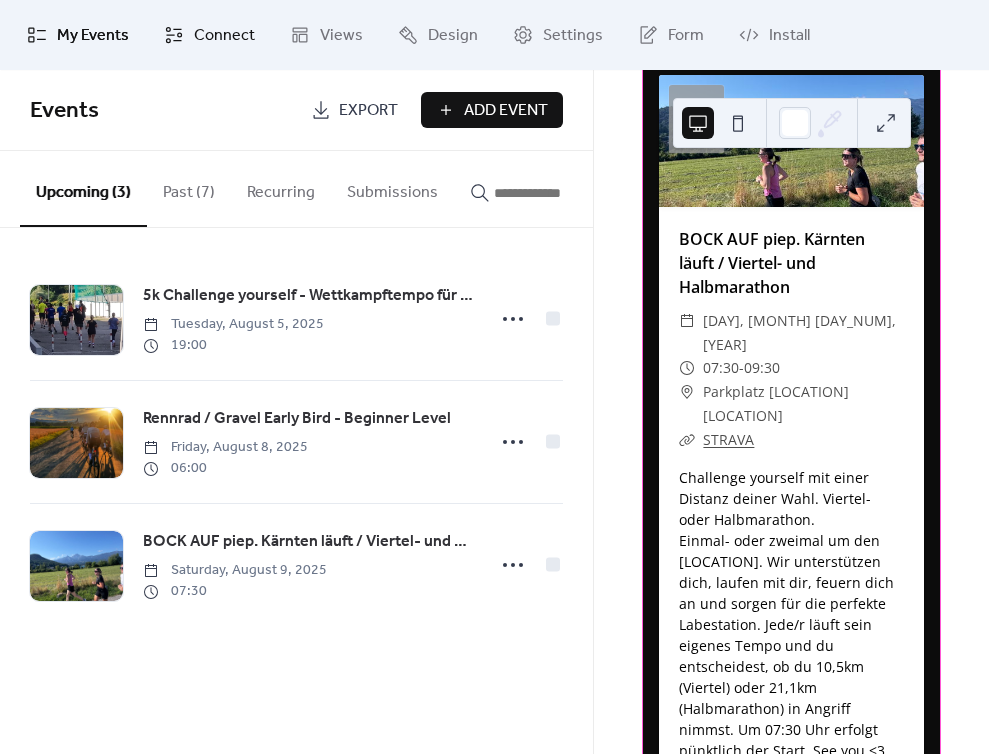 click 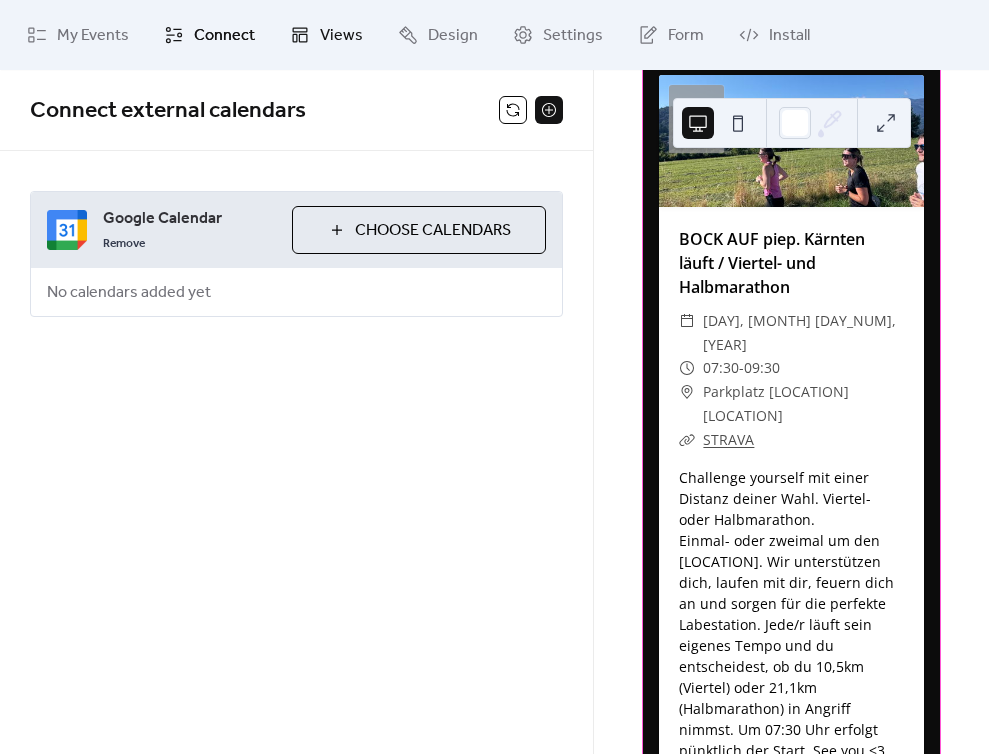 click on "Views" at bounding box center (326, 35) 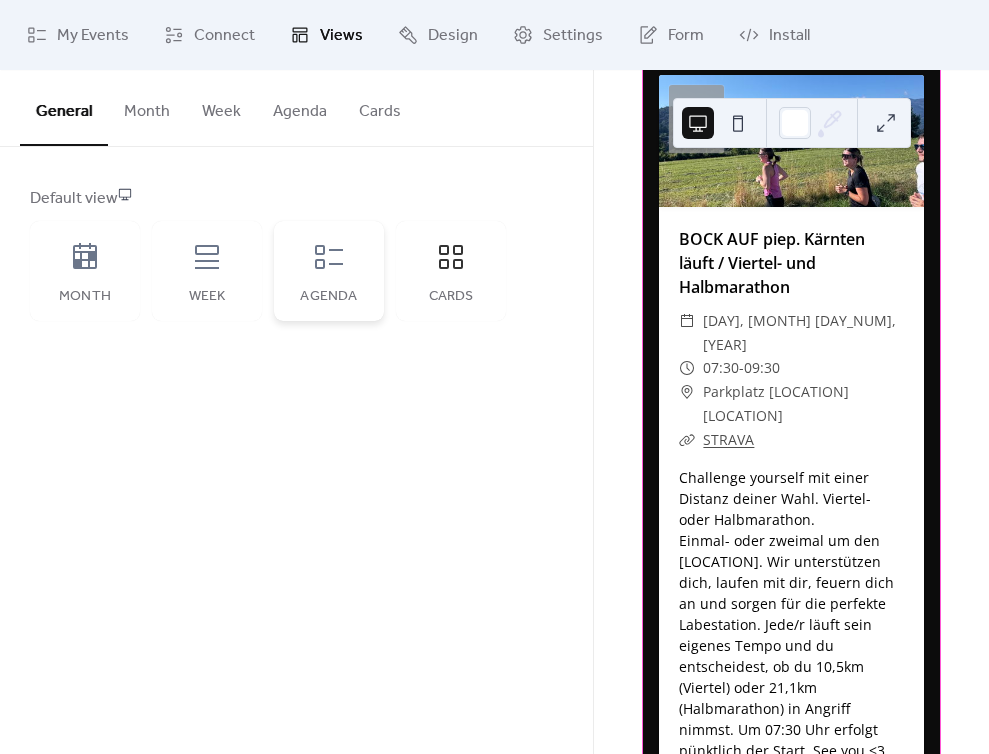 click 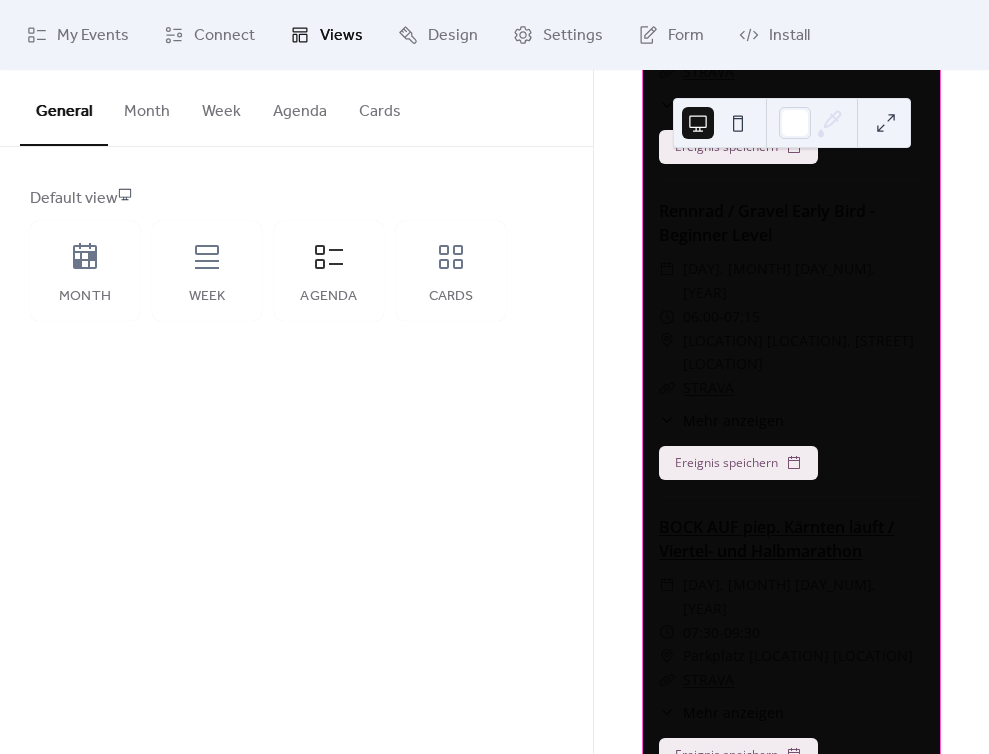 scroll, scrollTop: 0, scrollLeft: 0, axis: both 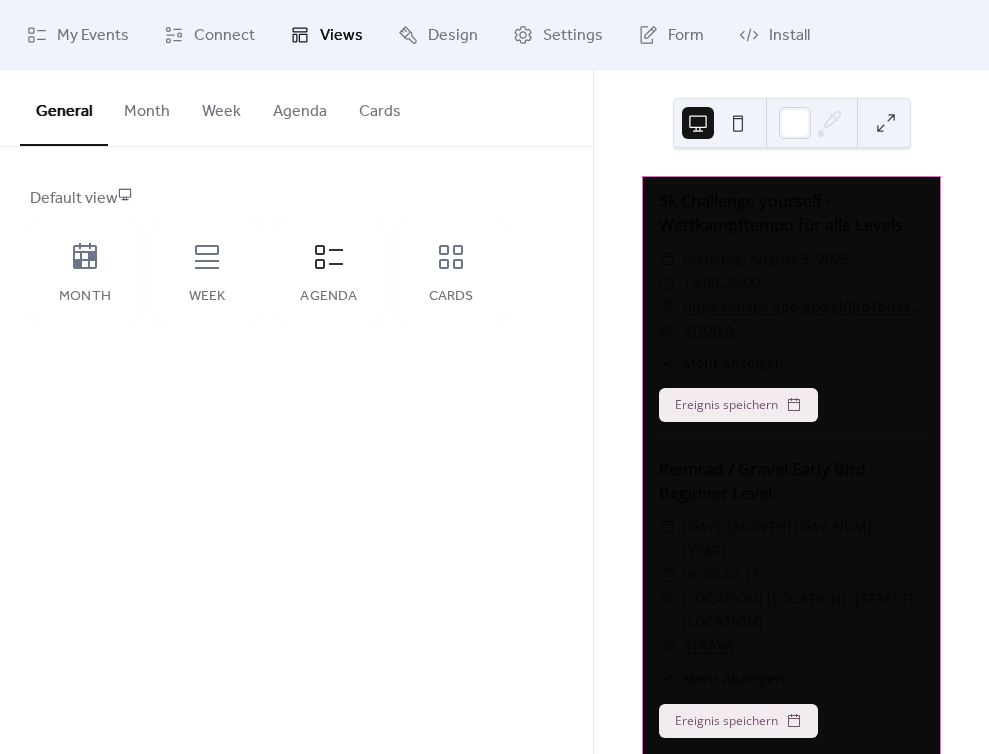 click at bounding box center [738, 123] 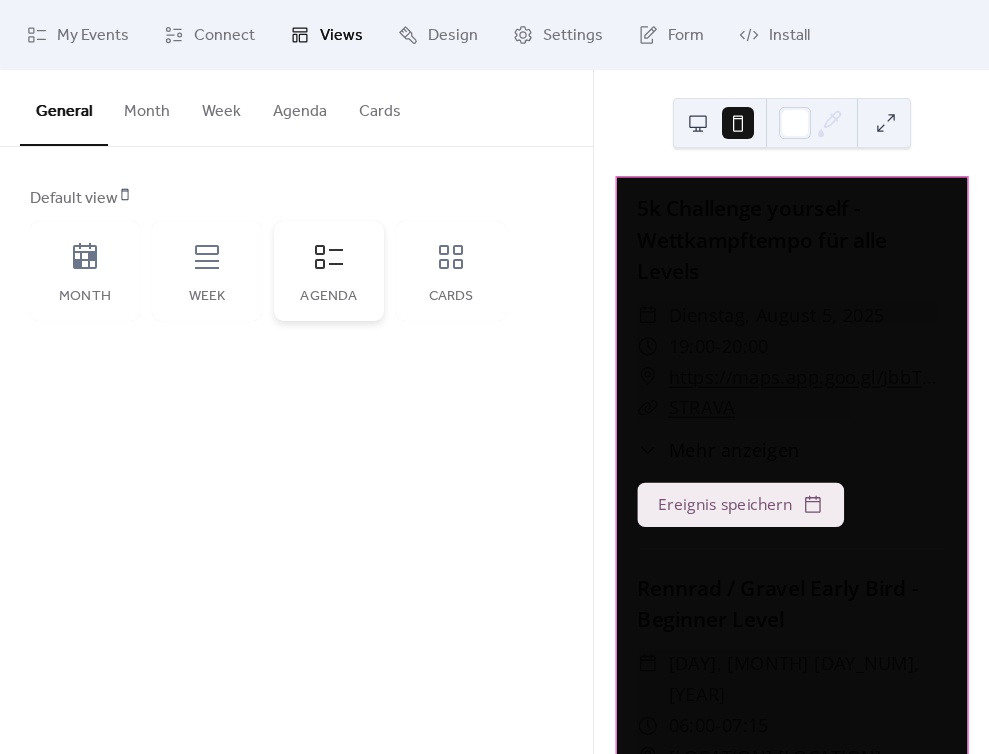 scroll, scrollTop: 0, scrollLeft: 0, axis: both 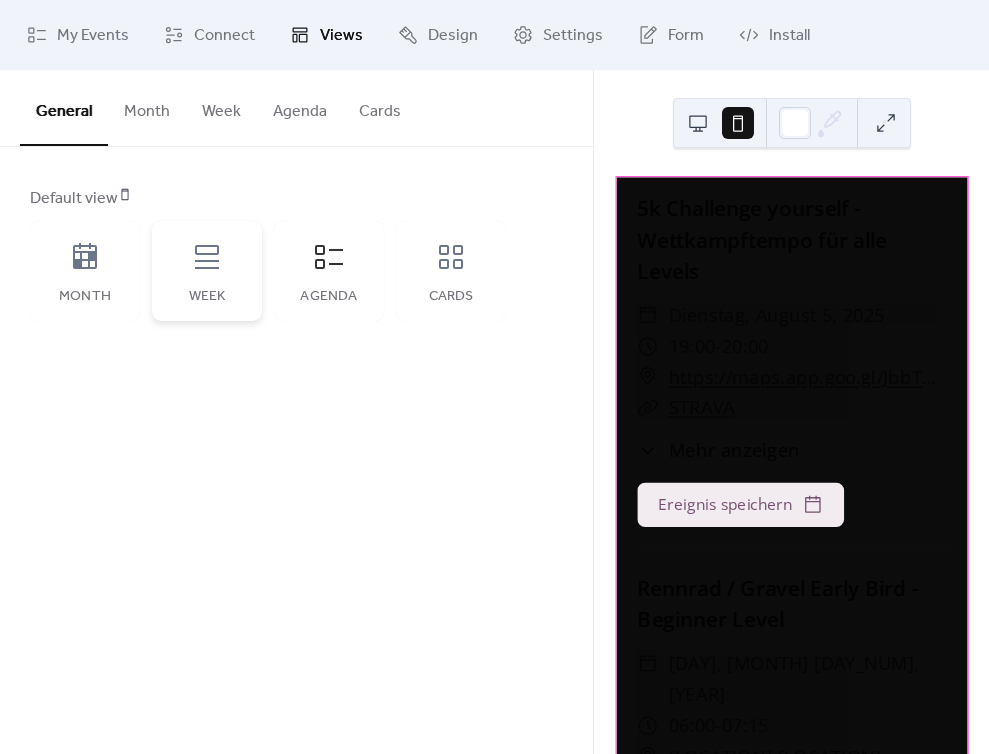 click on "Week" at bounding box center [207, 271] 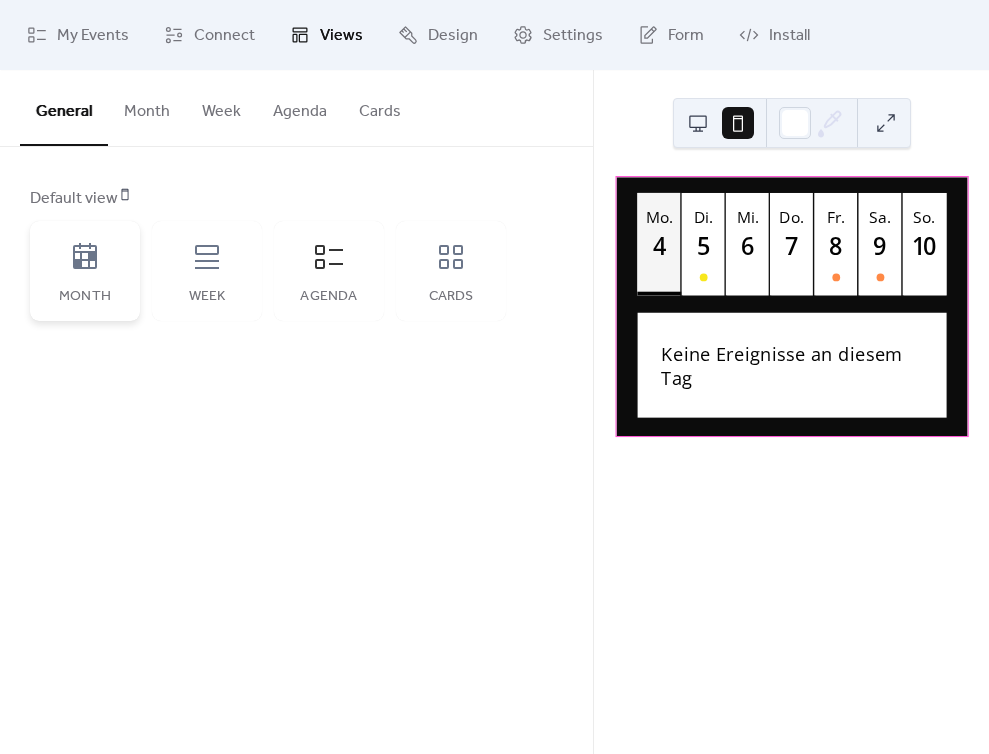 click on "Month" at bounding box center (85, 271) 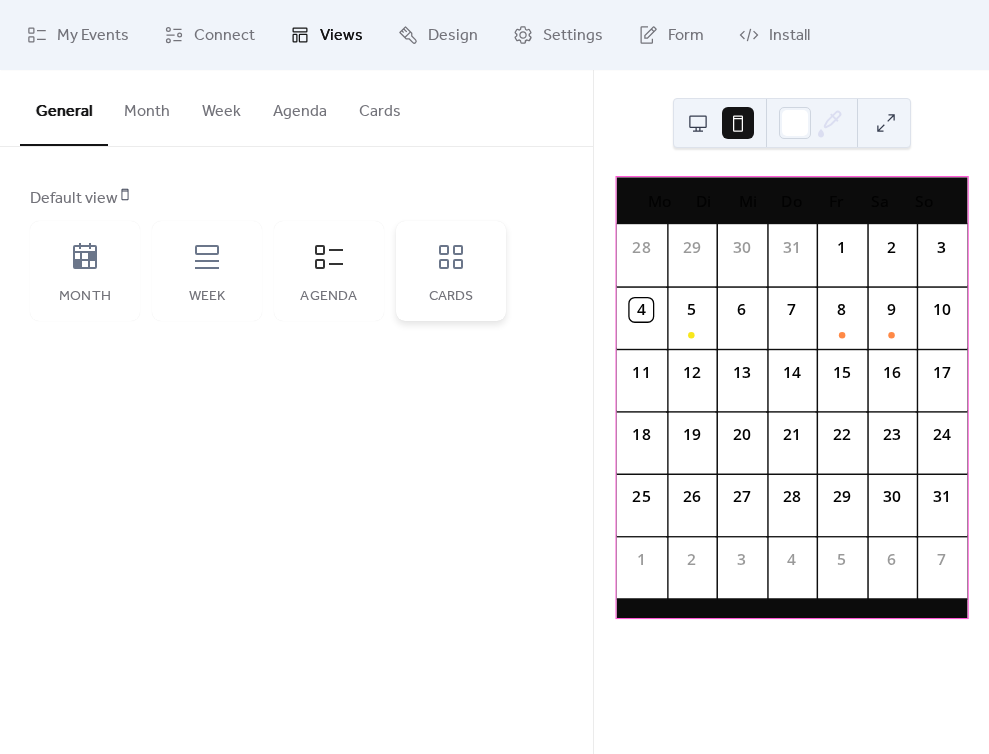 click on "Cards" at bounding box center [451, 271] 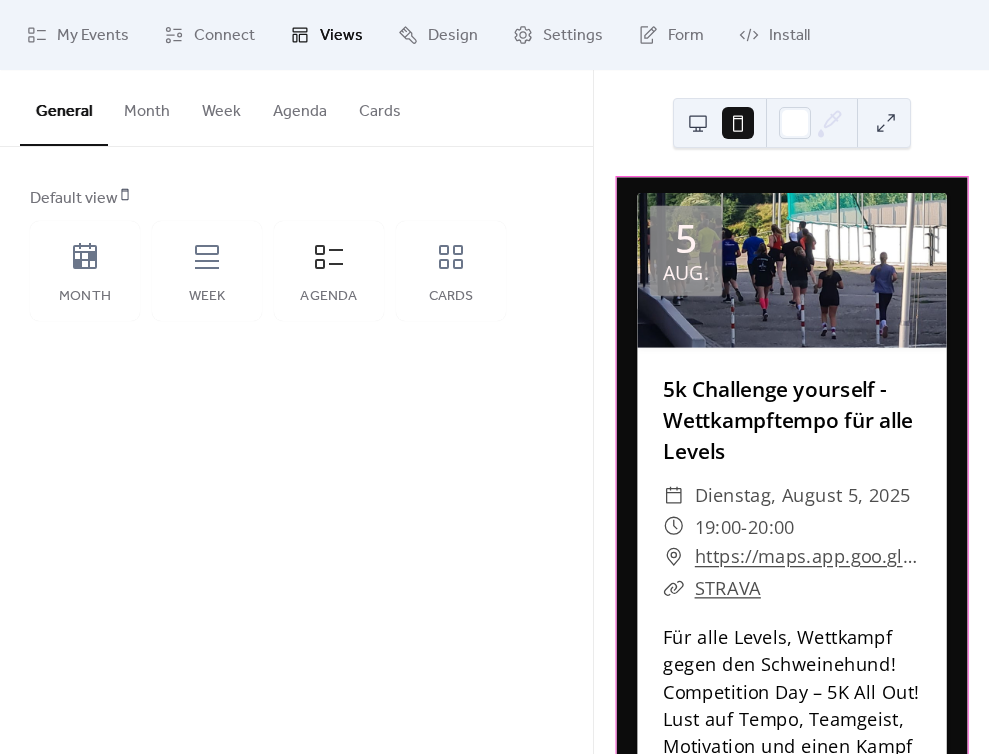 click on "Cards" at bounding box center (380, 107) 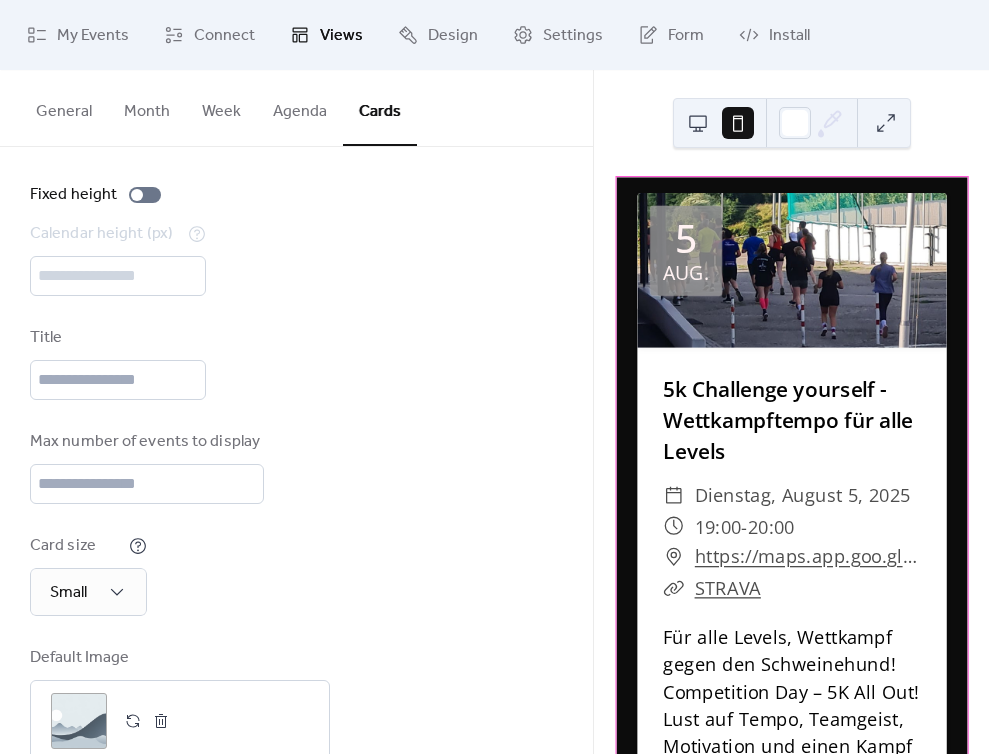 scroll, scrollTop: 85, scrollLeft: 0, axis: vertical 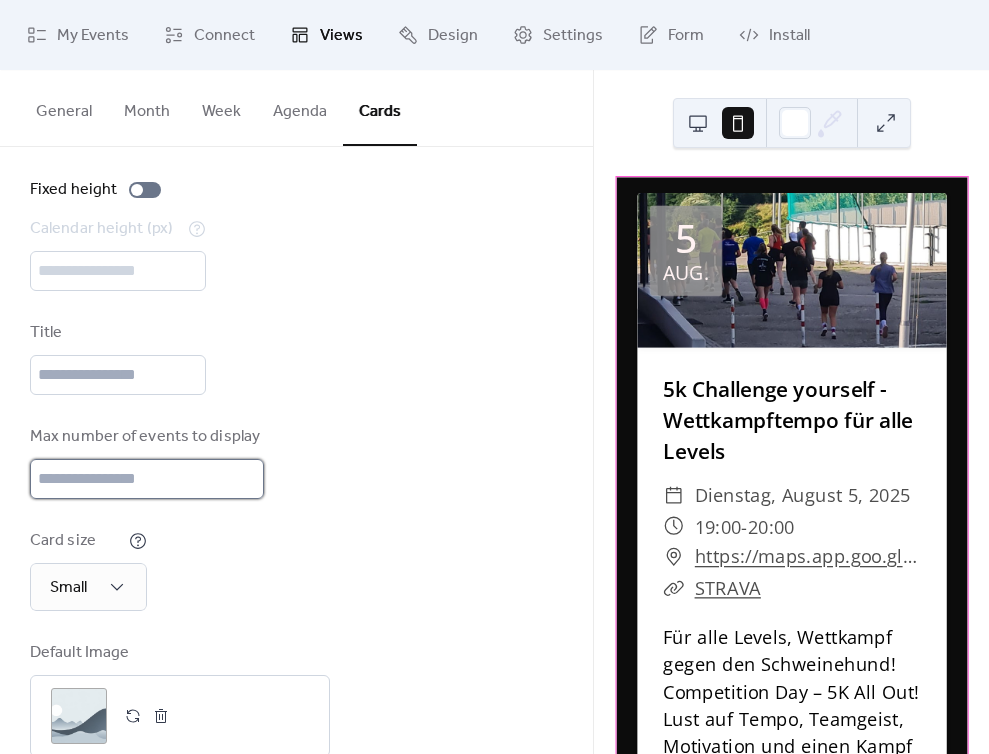 click on "*" at bounding box center [147, 479] 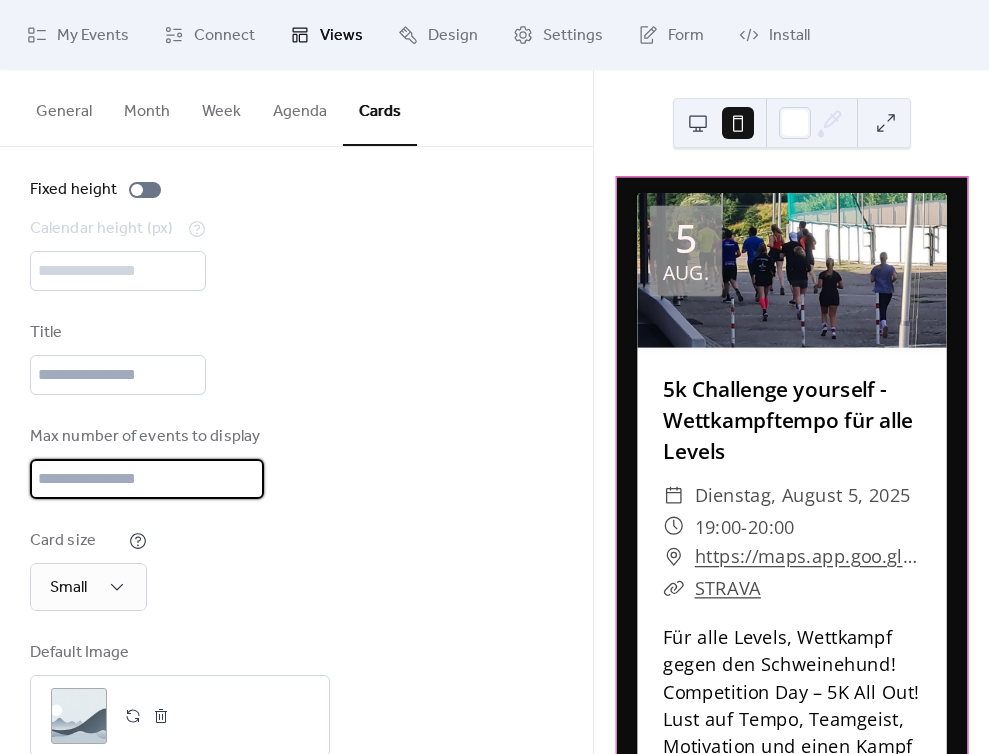 type on "*" 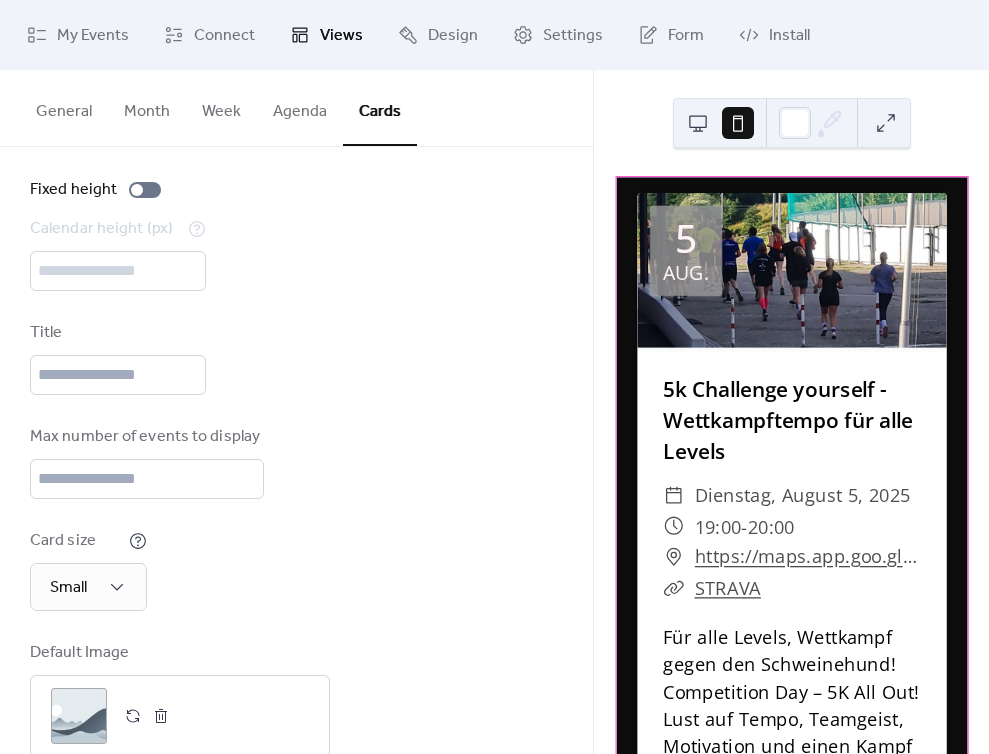 click on "Disabled Enabled Fixed height Calendar height (px) *** Title Max number of events to display * Card size Small Default Image ;" at bounding box center [296, 429] 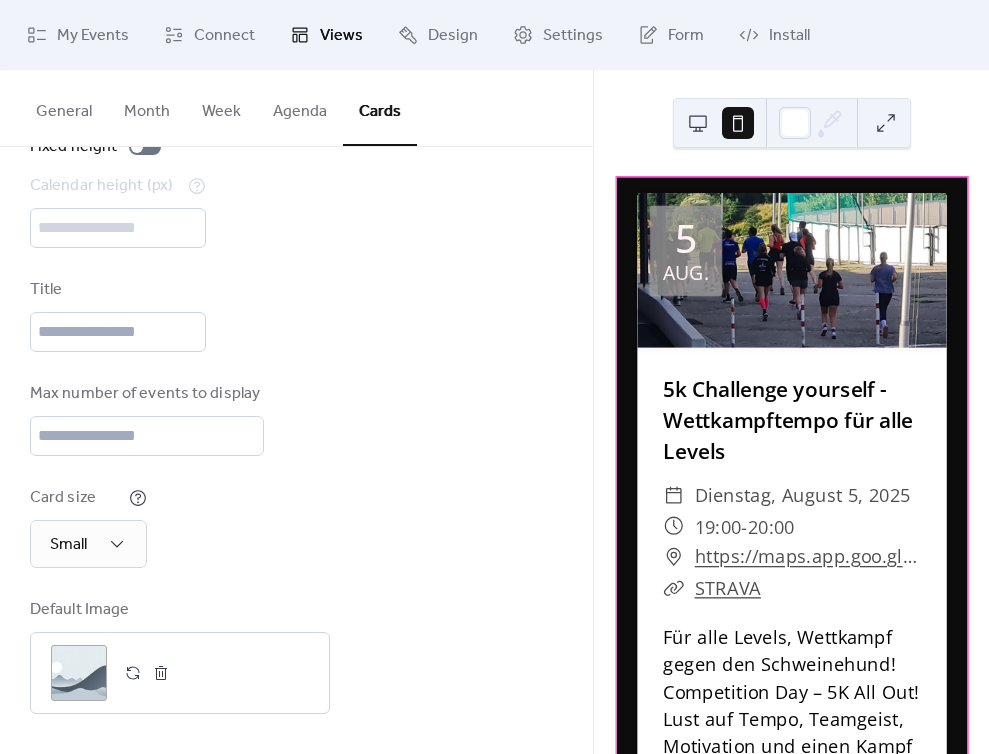 scroll, scrollTop: 149, scrollLeft: 0, axis: vertical 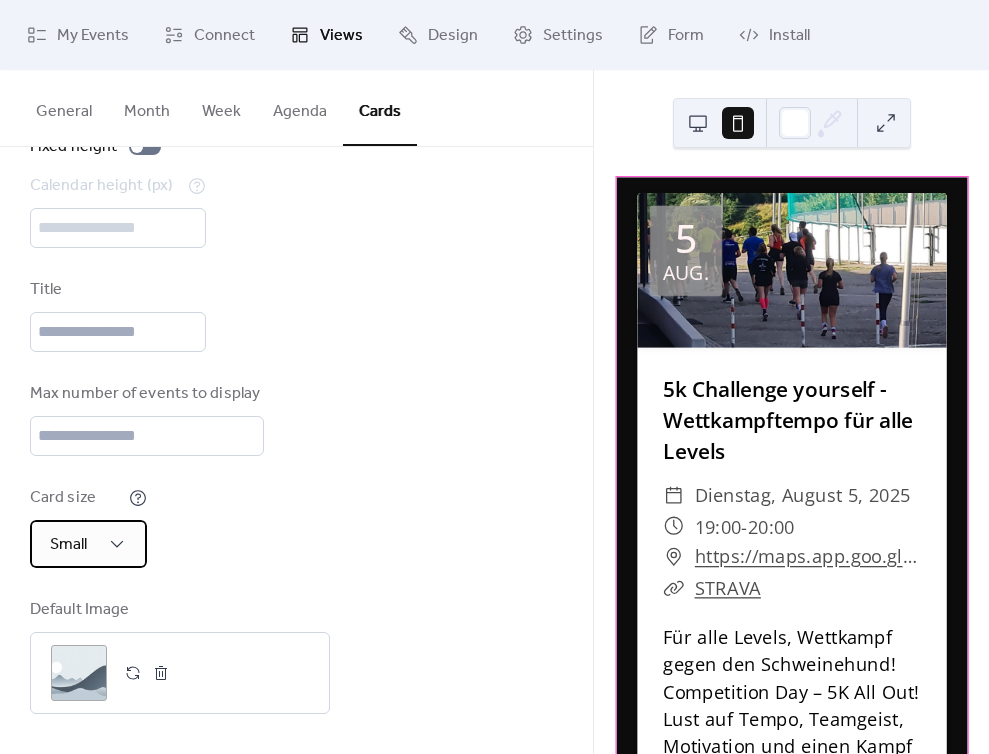 click on "Small" at bounding box center [88, 544] 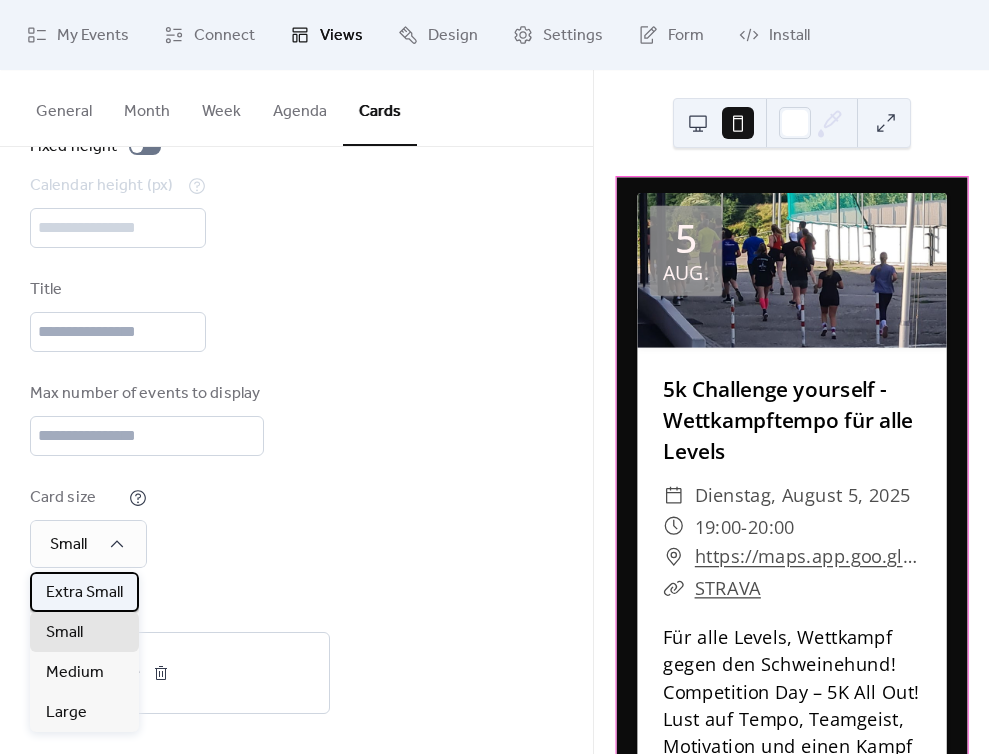 click on "Extra Small" at bounding box center [84, 593] 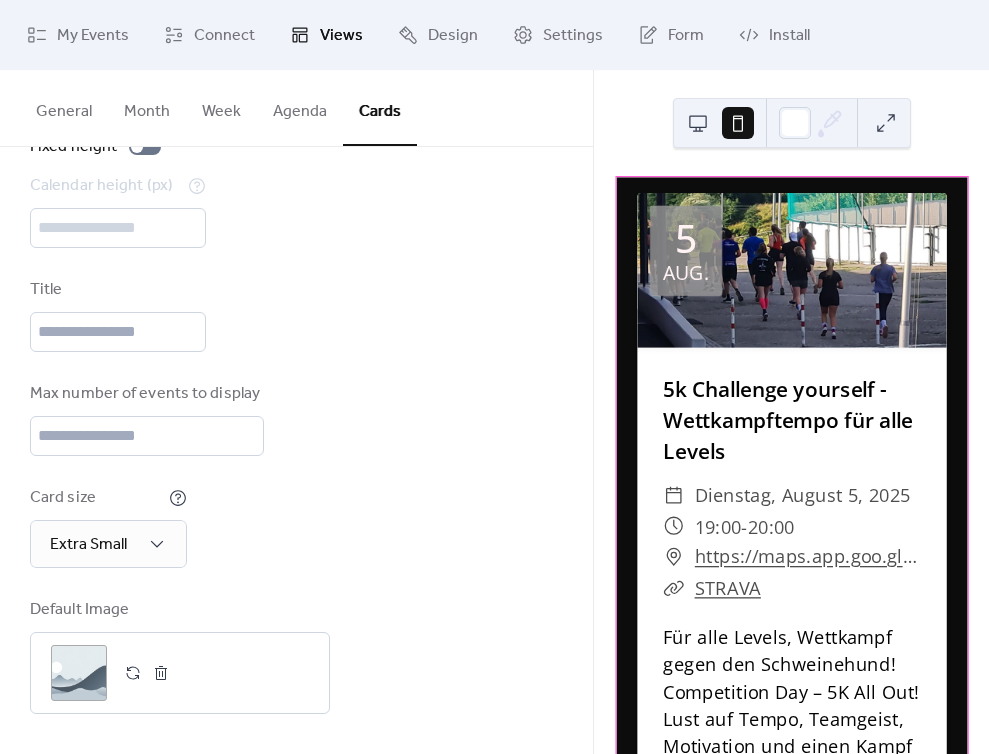 scroll, scrollTop: 0, scrollLeft: 0, axis: both 